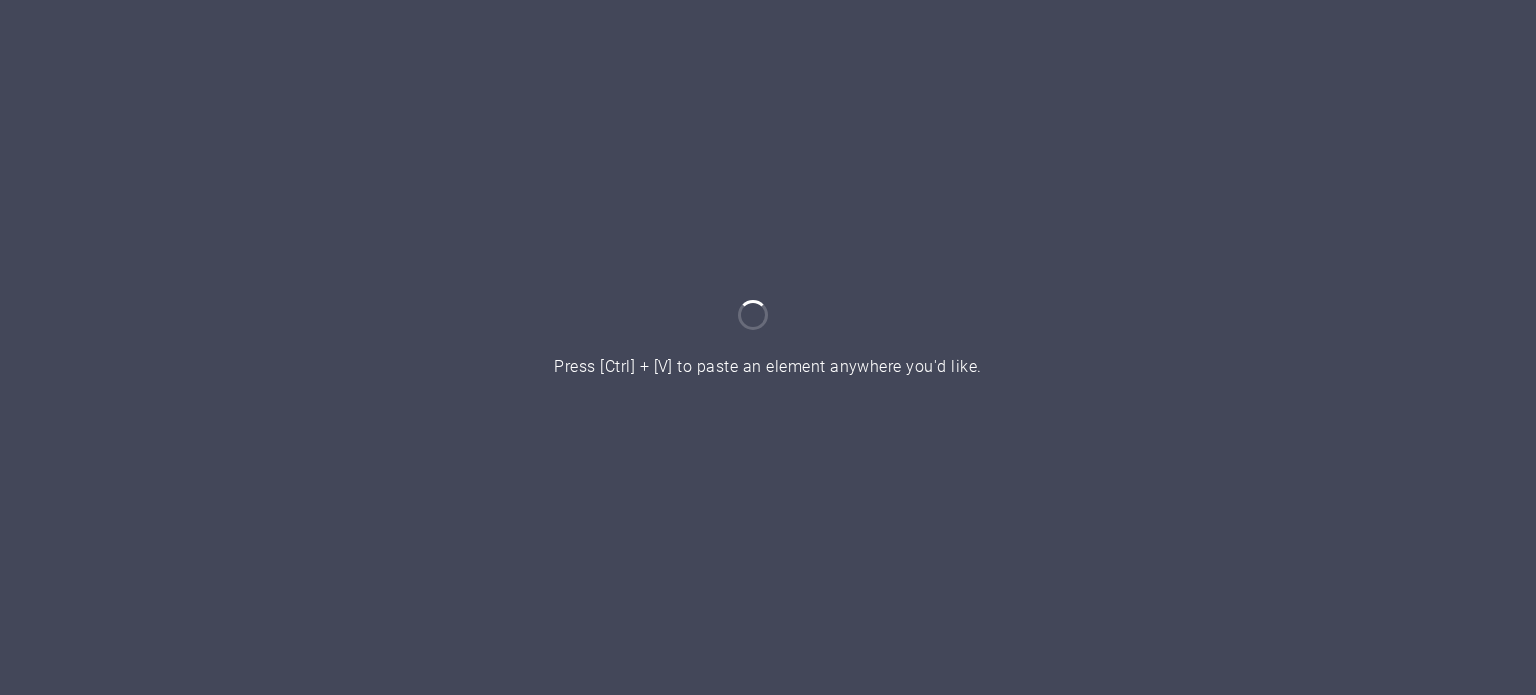 scroll, scrollTop: 0, scrollLeft: 0, axis: both 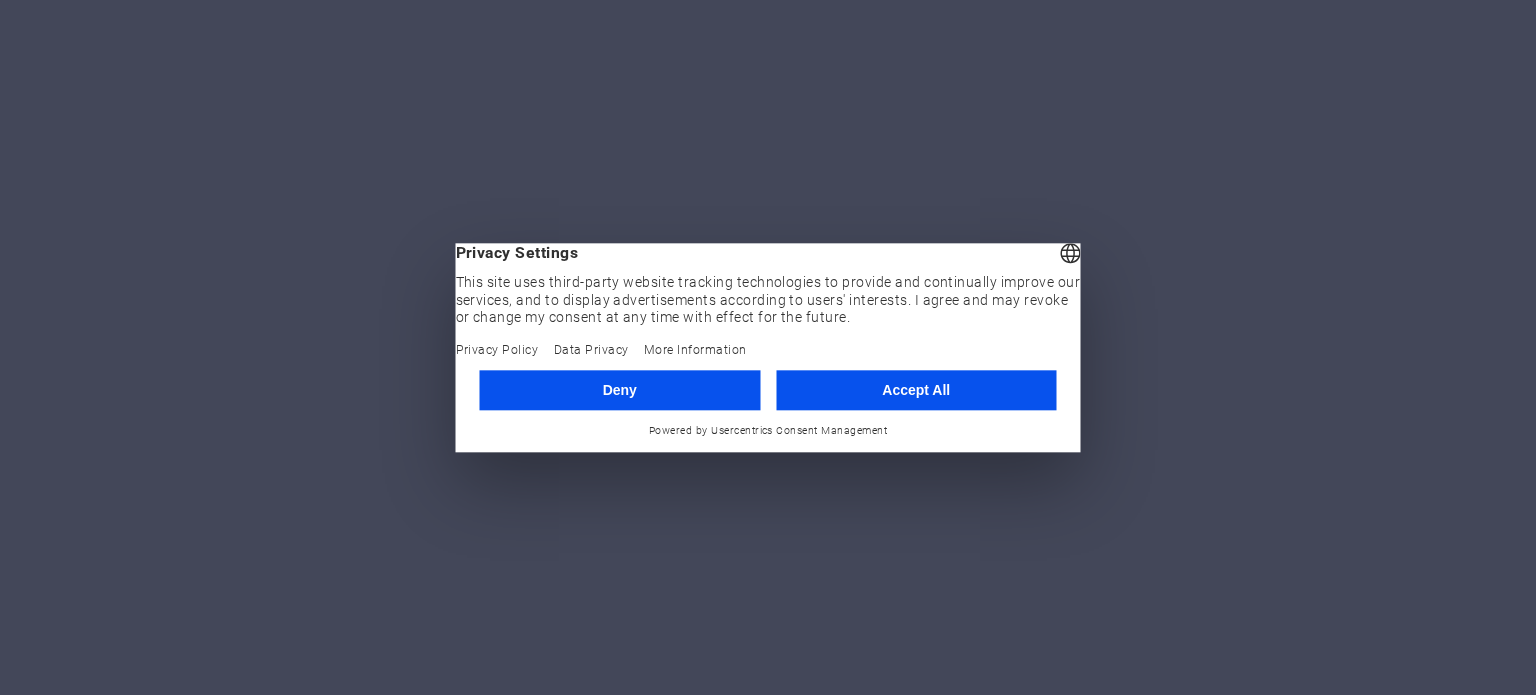 click on "Accept All" at bounding box center (916, 390) 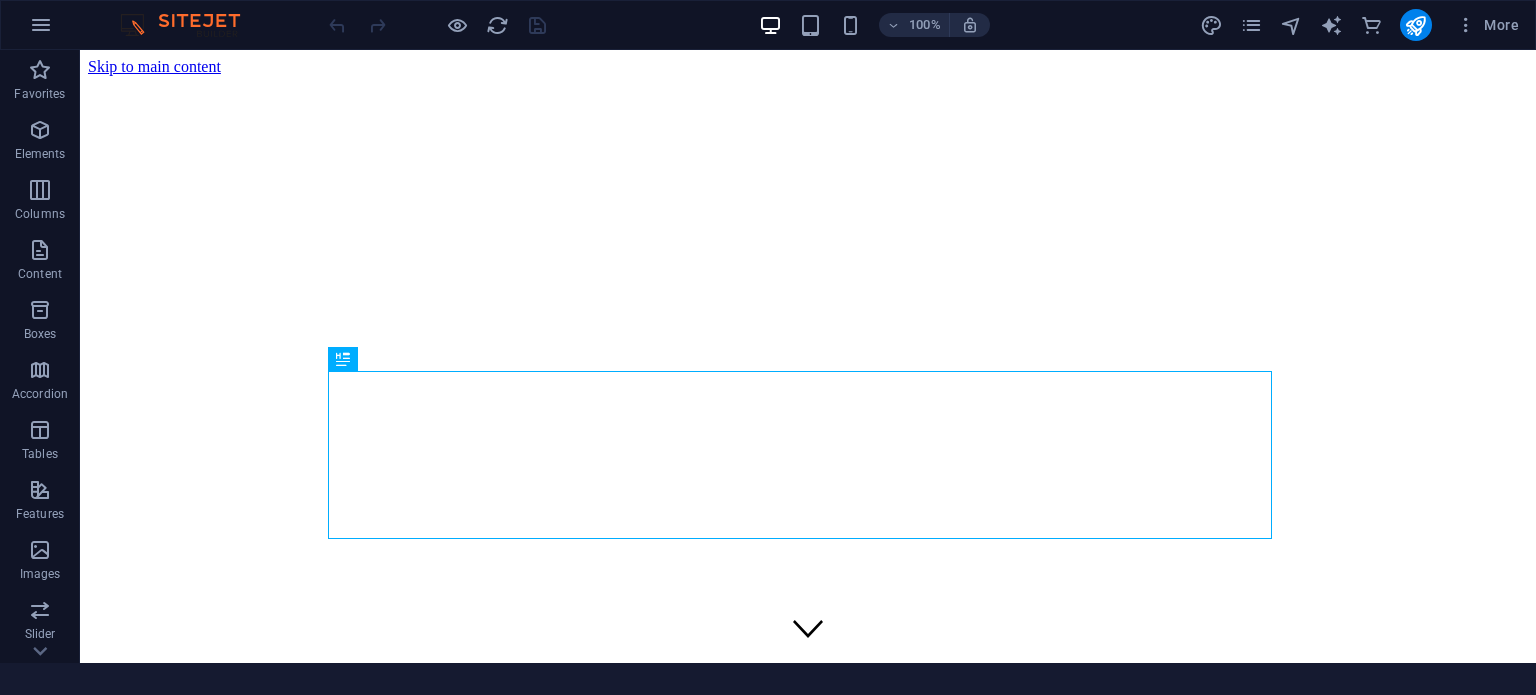 scroll, scrollTop: 0, scrollLeft: 0, axis: both 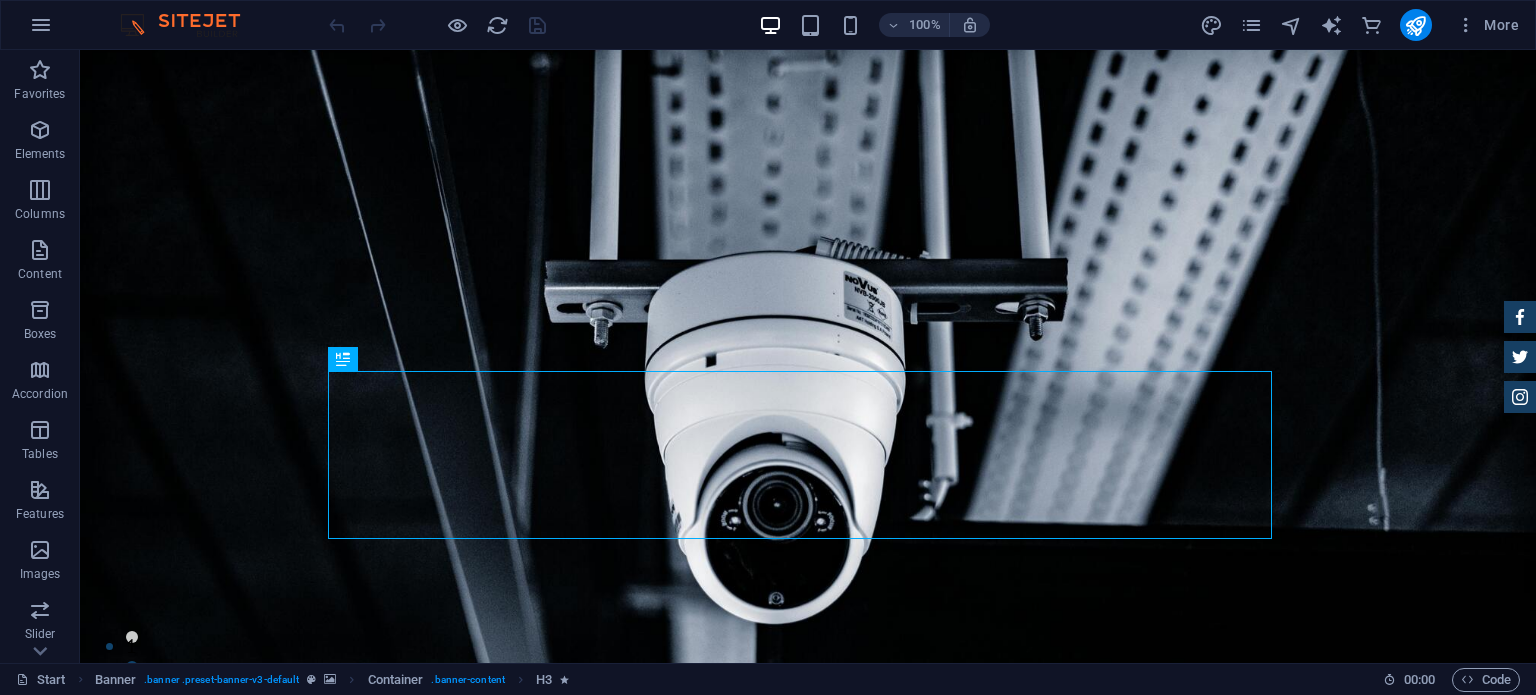 click at bounding box center [190, 25] 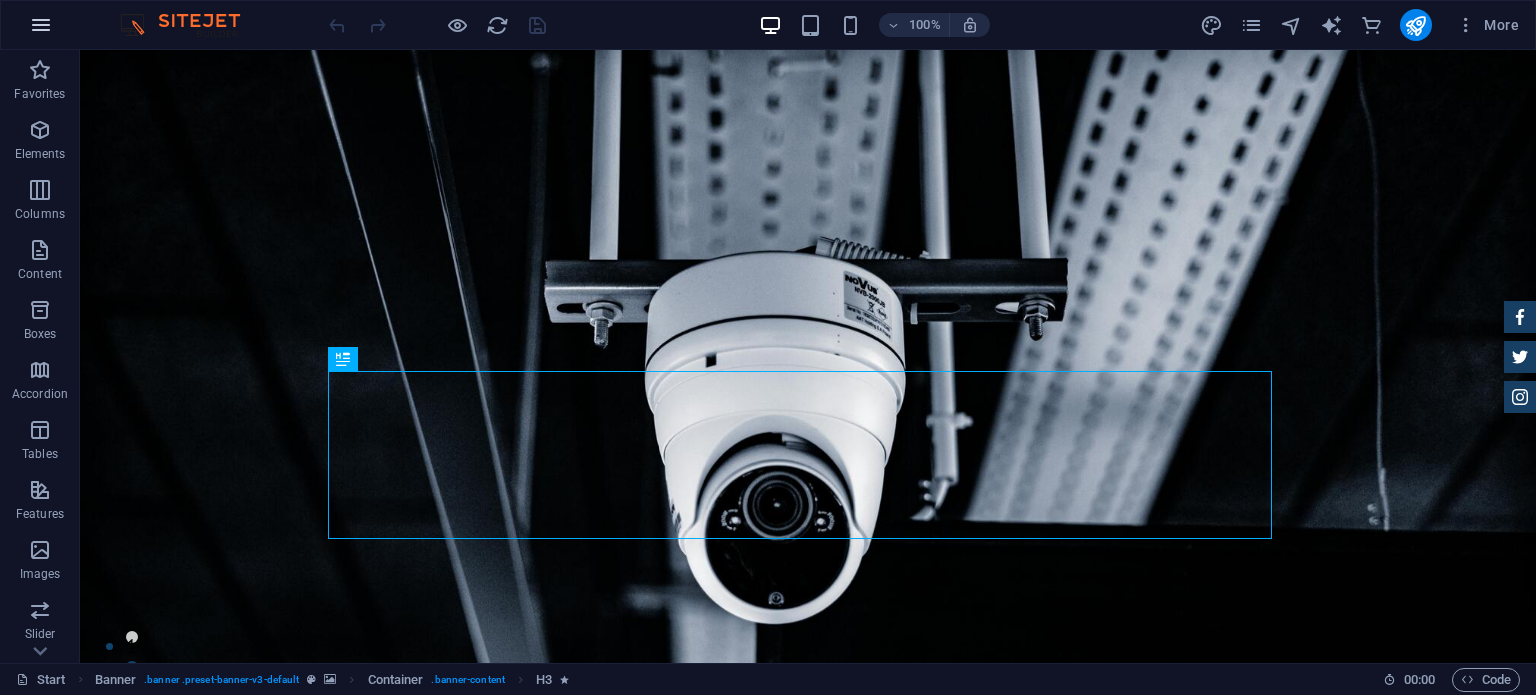 click at bounding box center (41, 25) 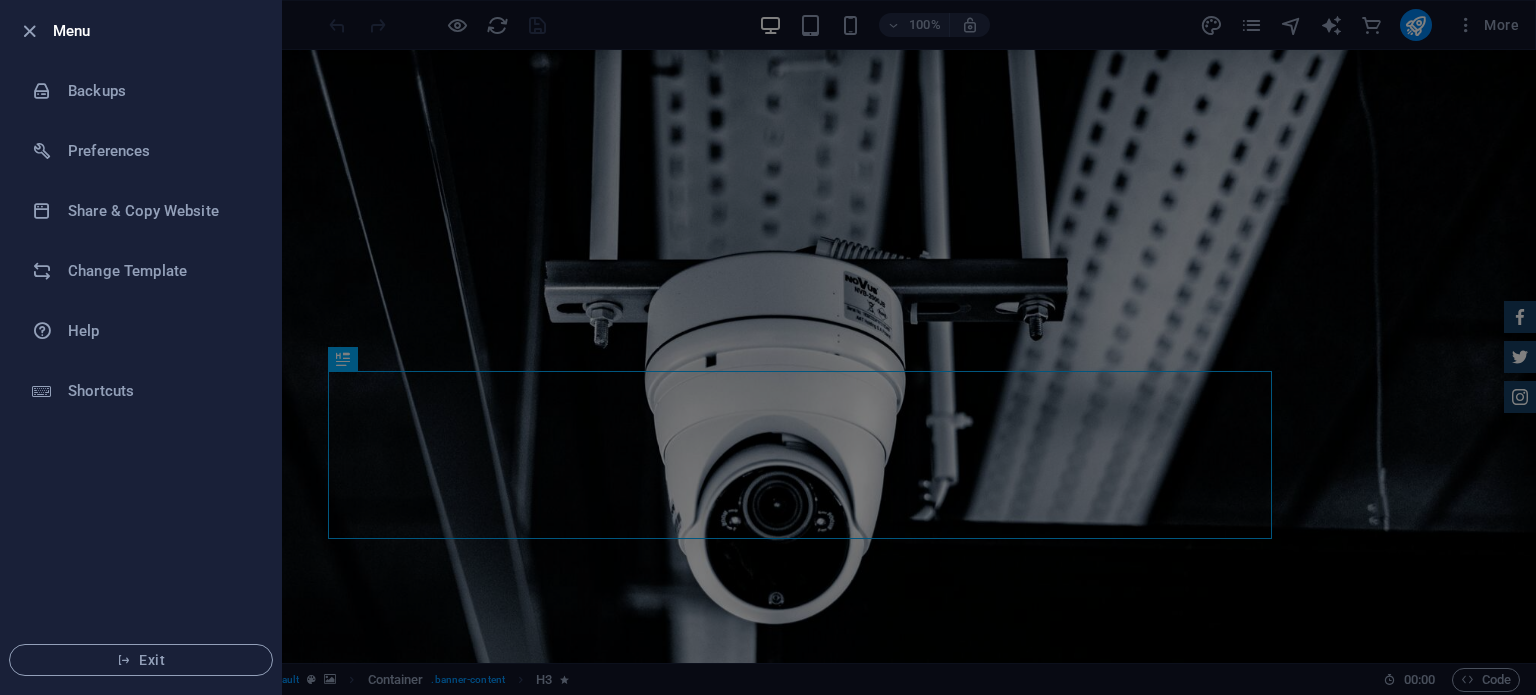 click at bounding box center (768, 347) 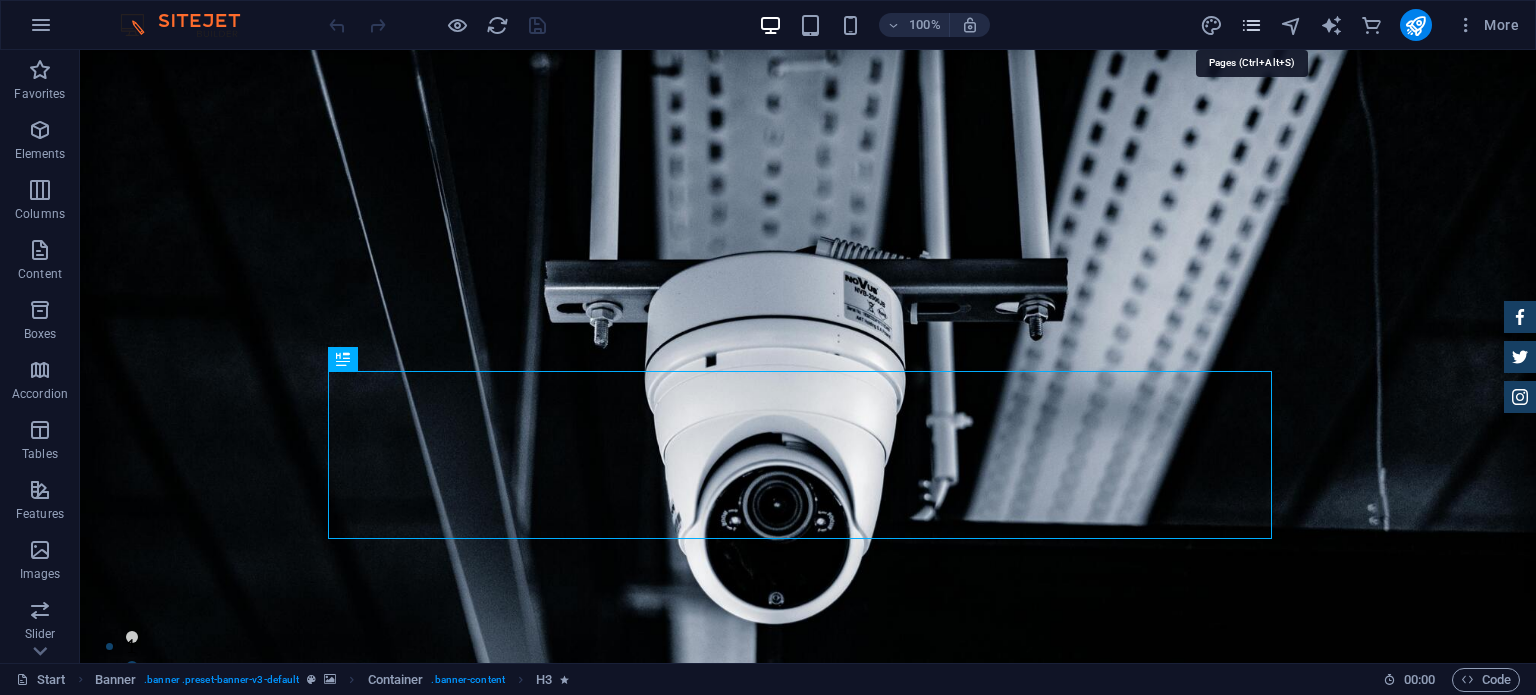 click at bounding box center (1251, 25) 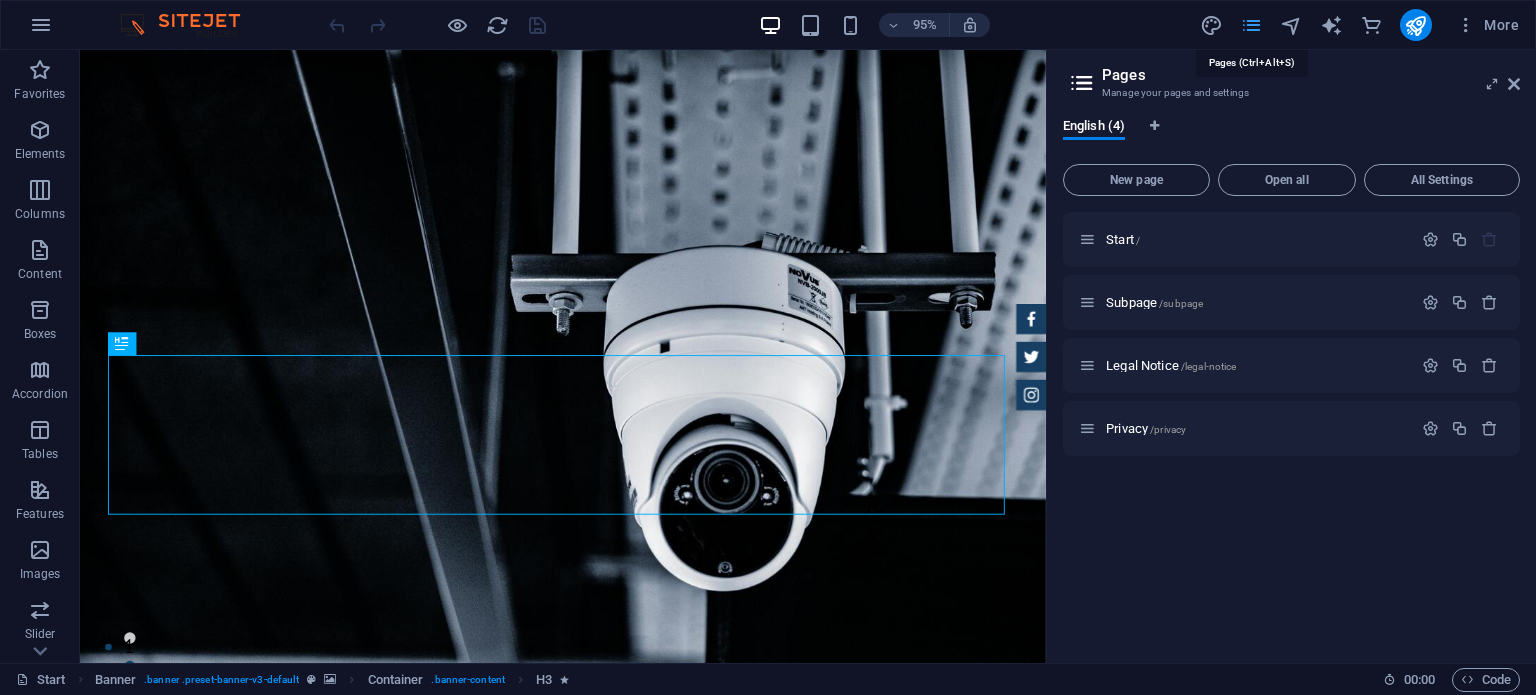 click at bounding box center (1251, 25) 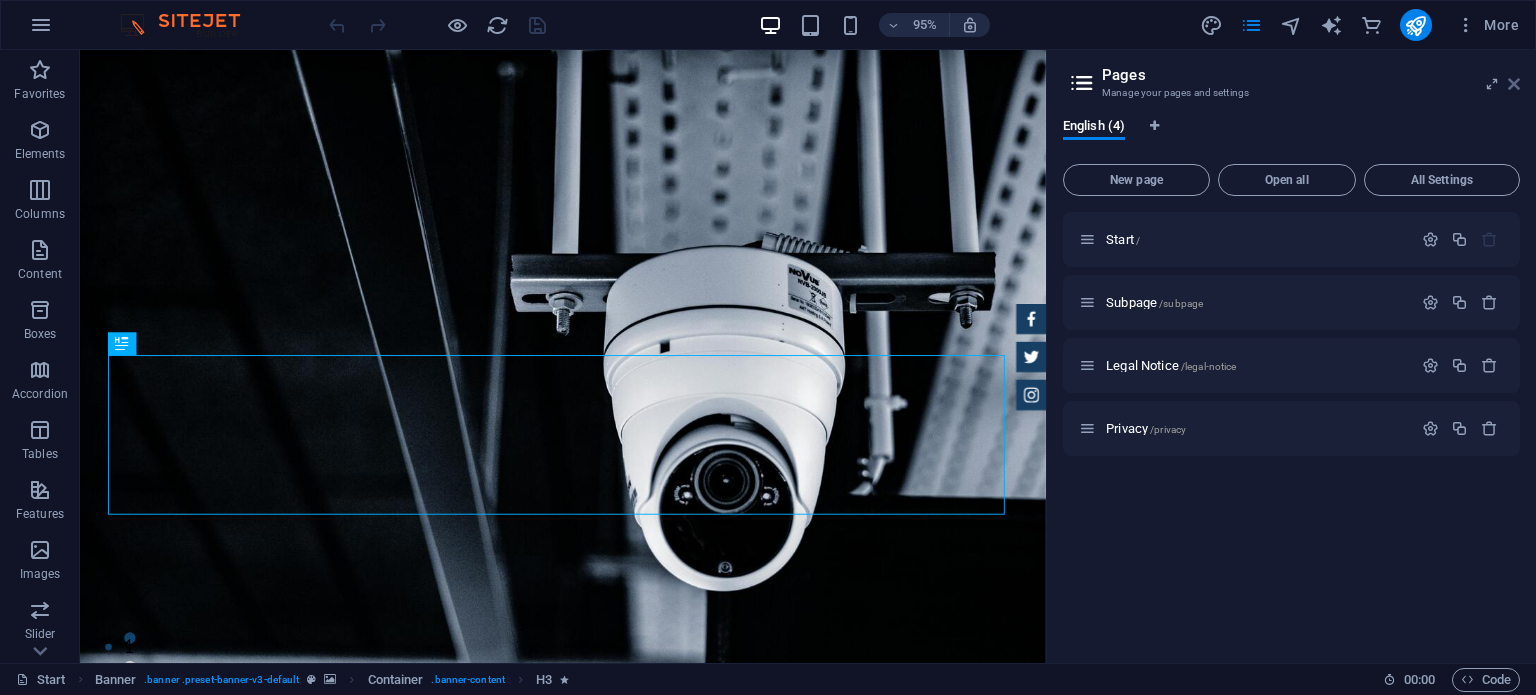 click at bounding box center (1514, 84) 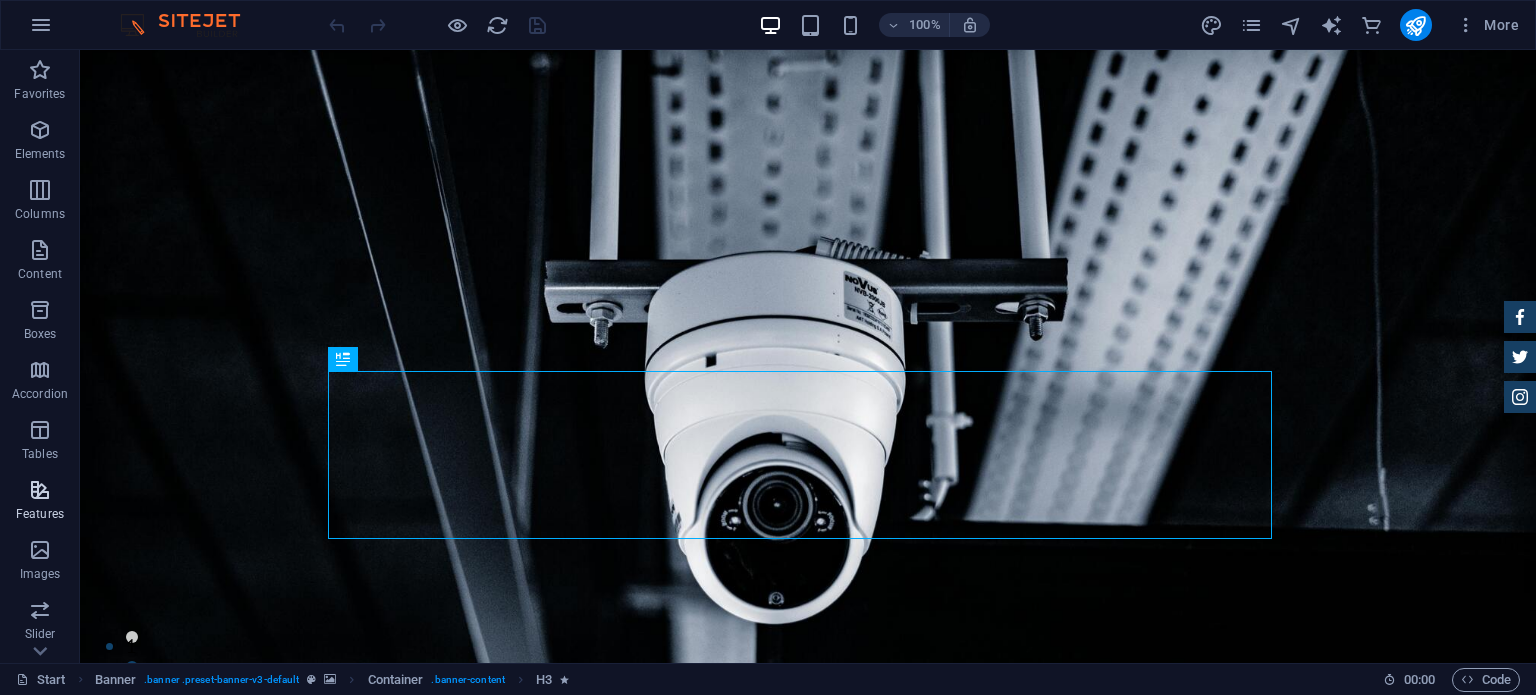 click at bounding box center [40, 490] 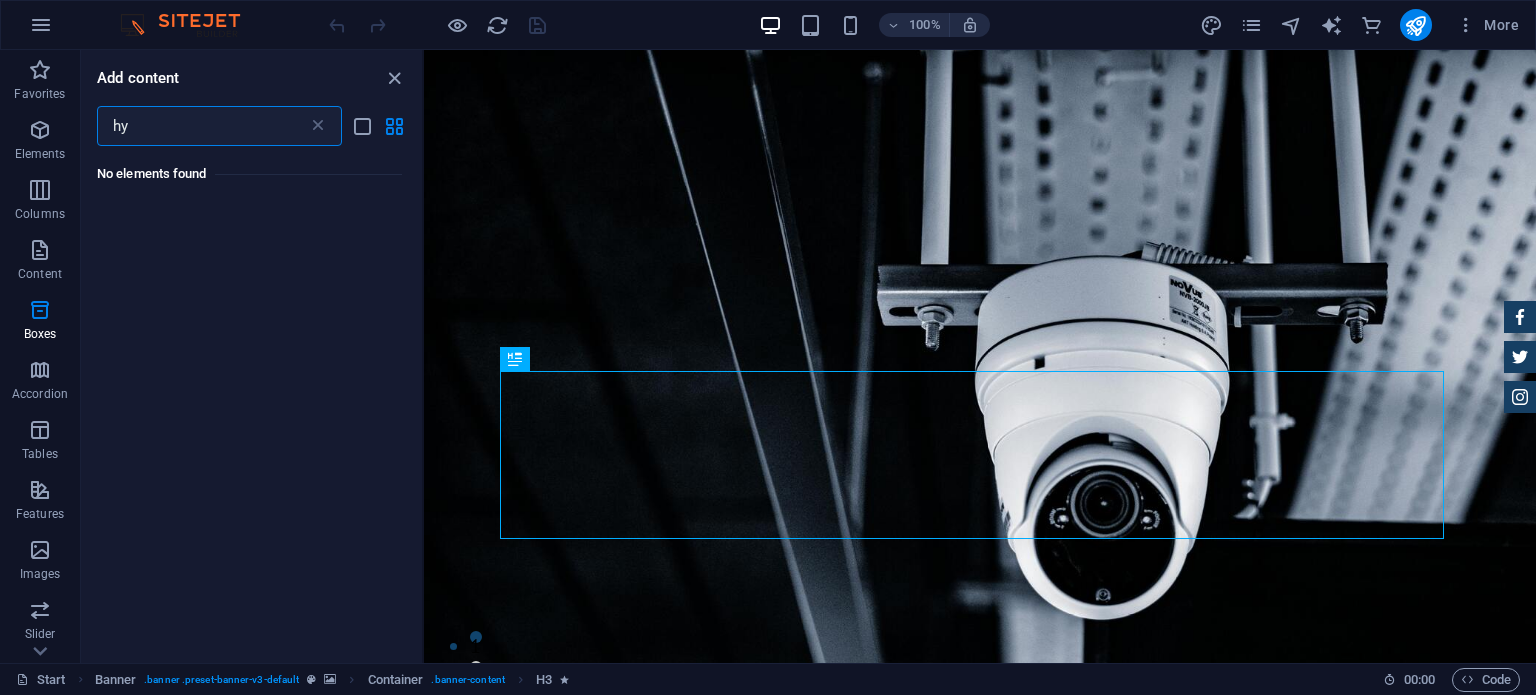 scroll, scrollTop: 0, scrollLeft: 0, axis: both 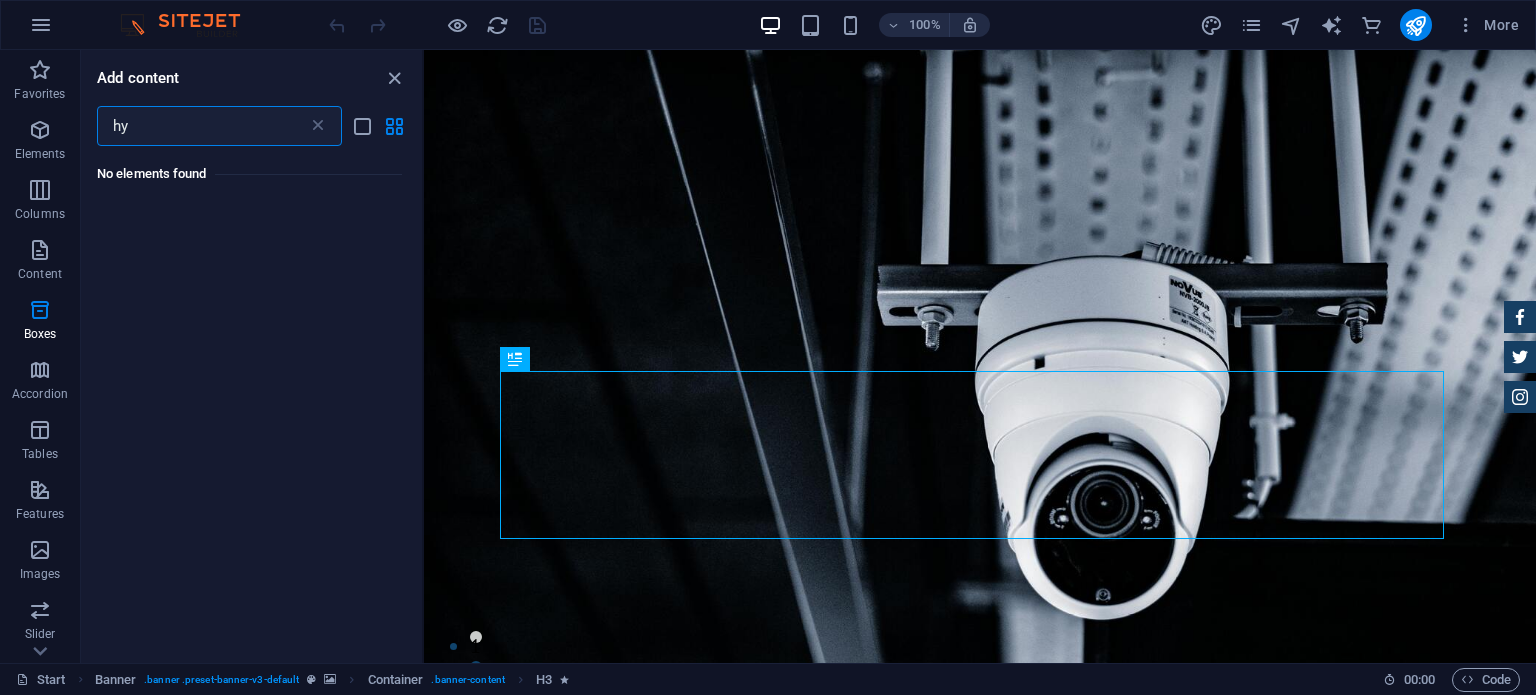 type on "h" 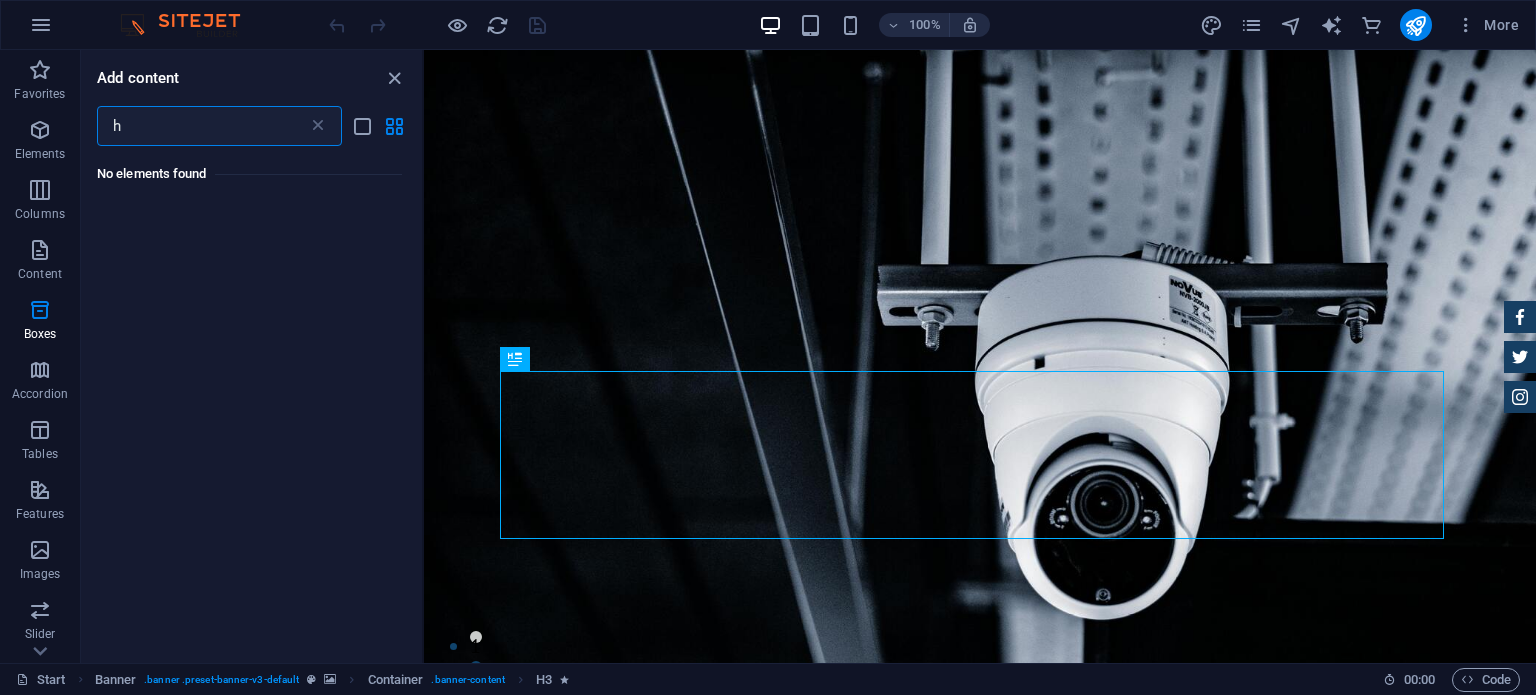type 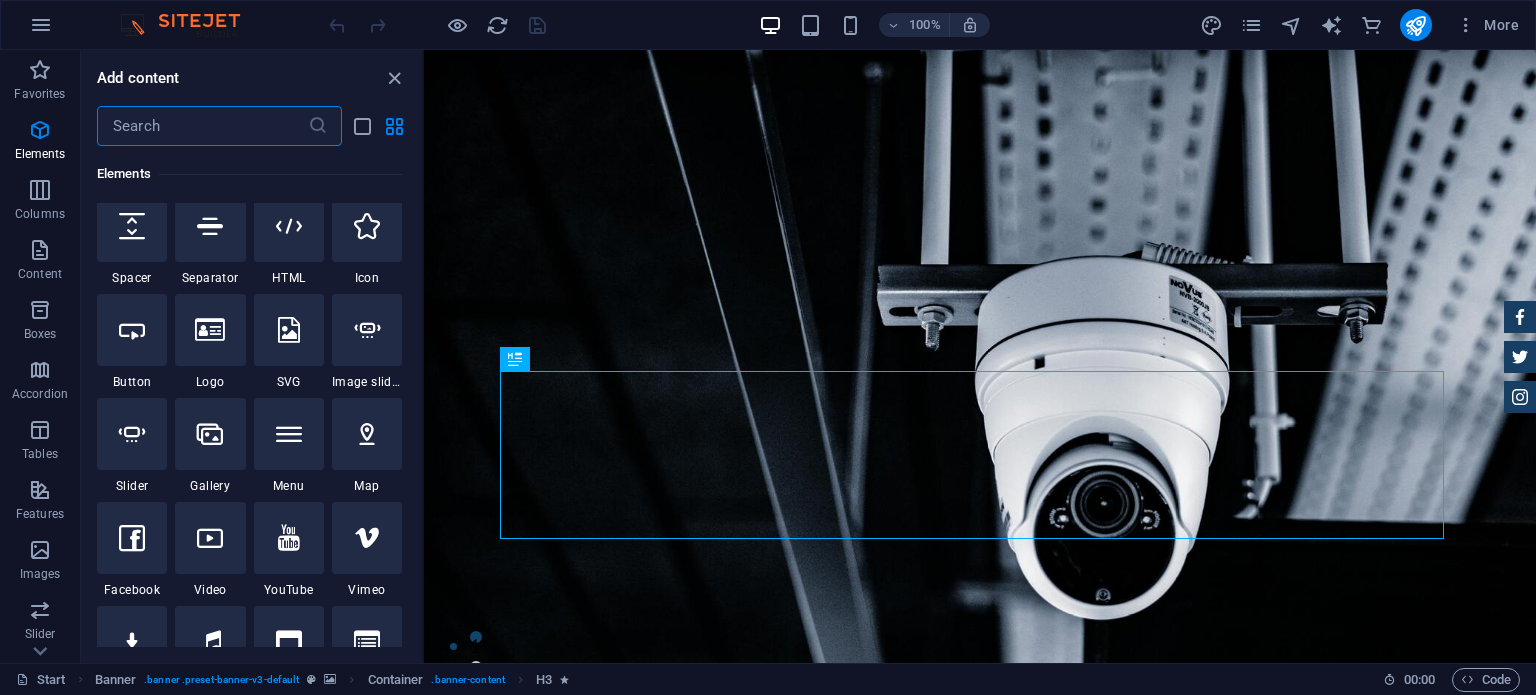 scroll, scrollTop: 0, scrollLeft: 0, axis: both 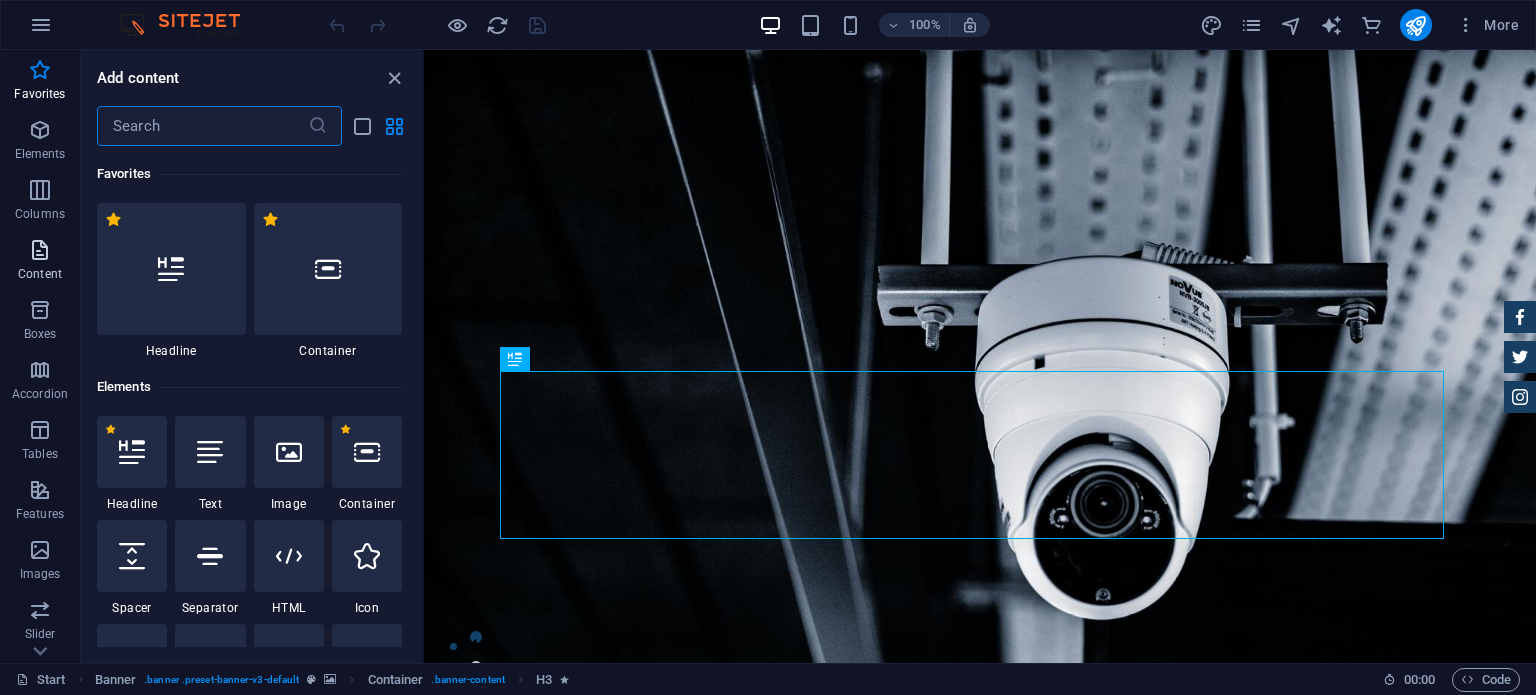 click at bounding box center [40, 250] 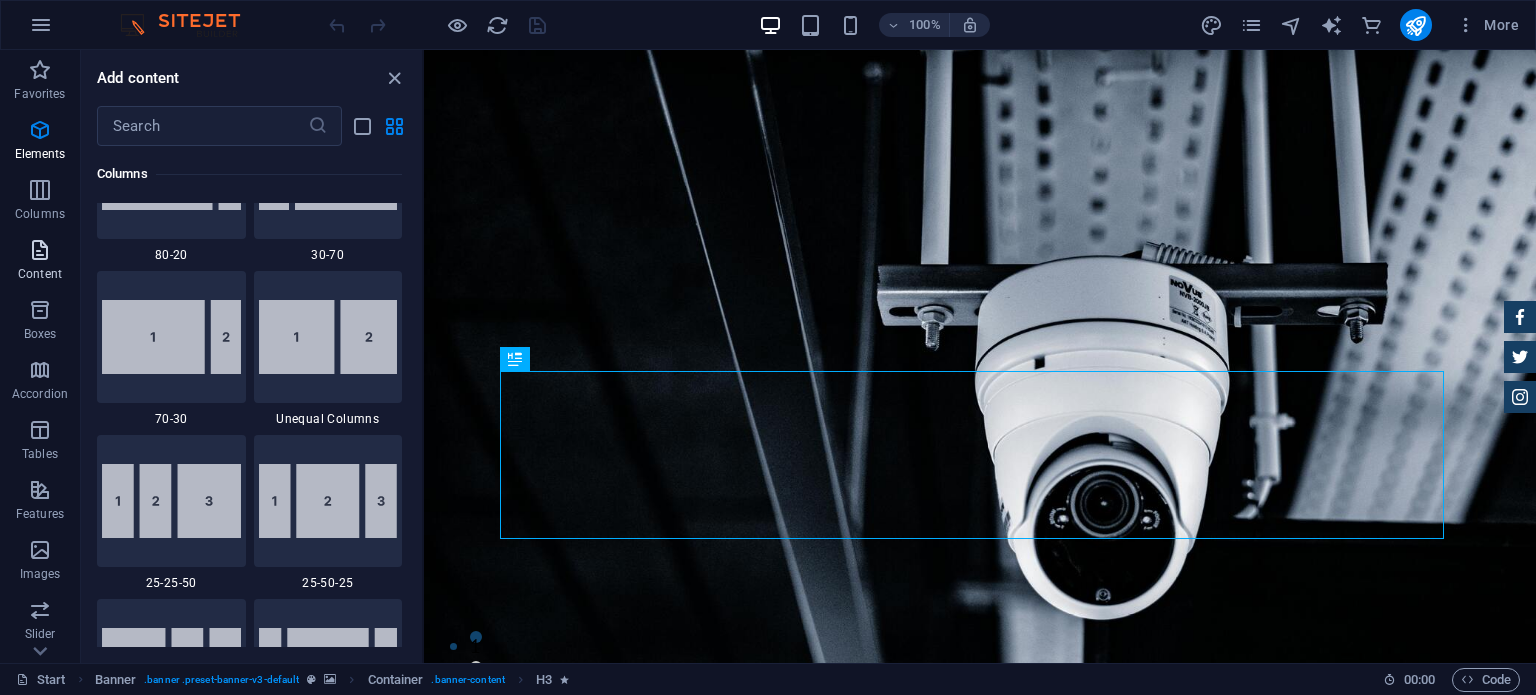scroll, scrollTop: 3499, scrollLeft: 0, axis: vertical 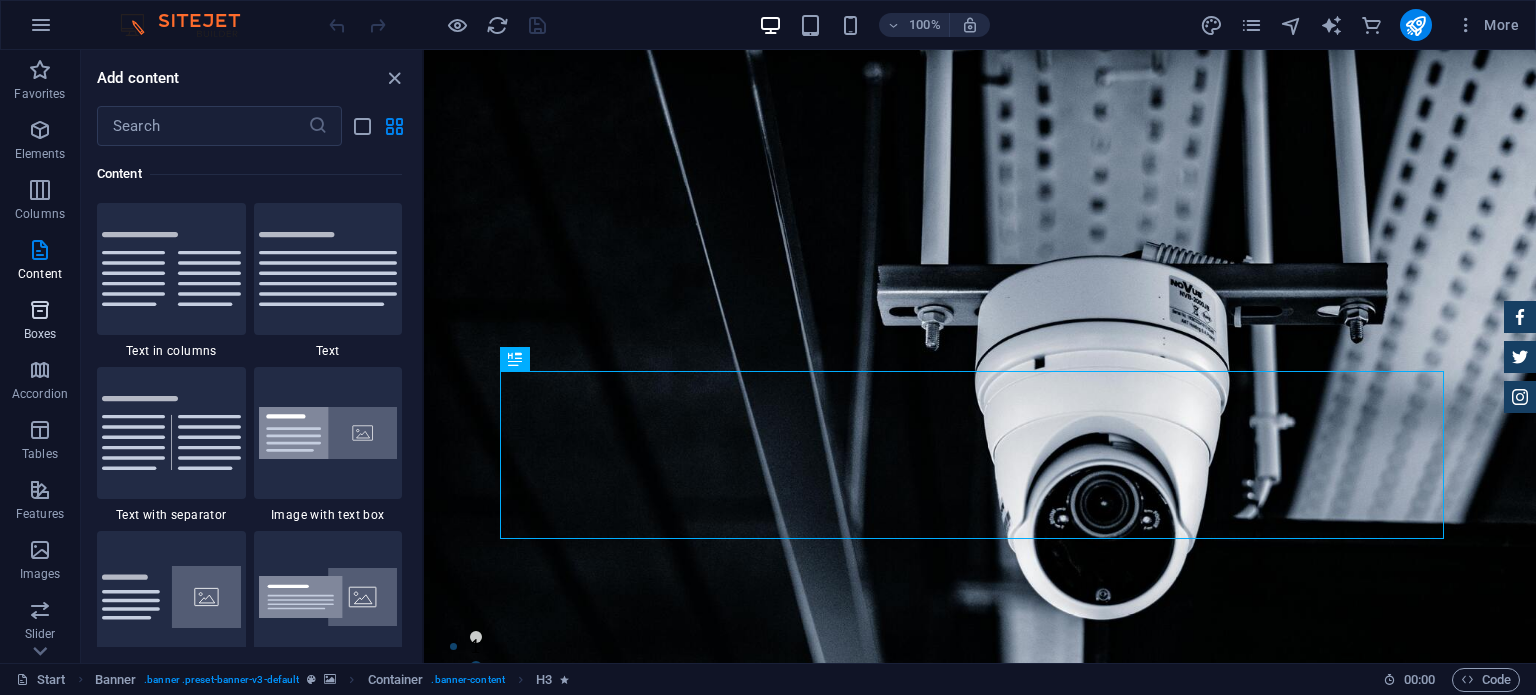 click at bounding box center [40, 310] 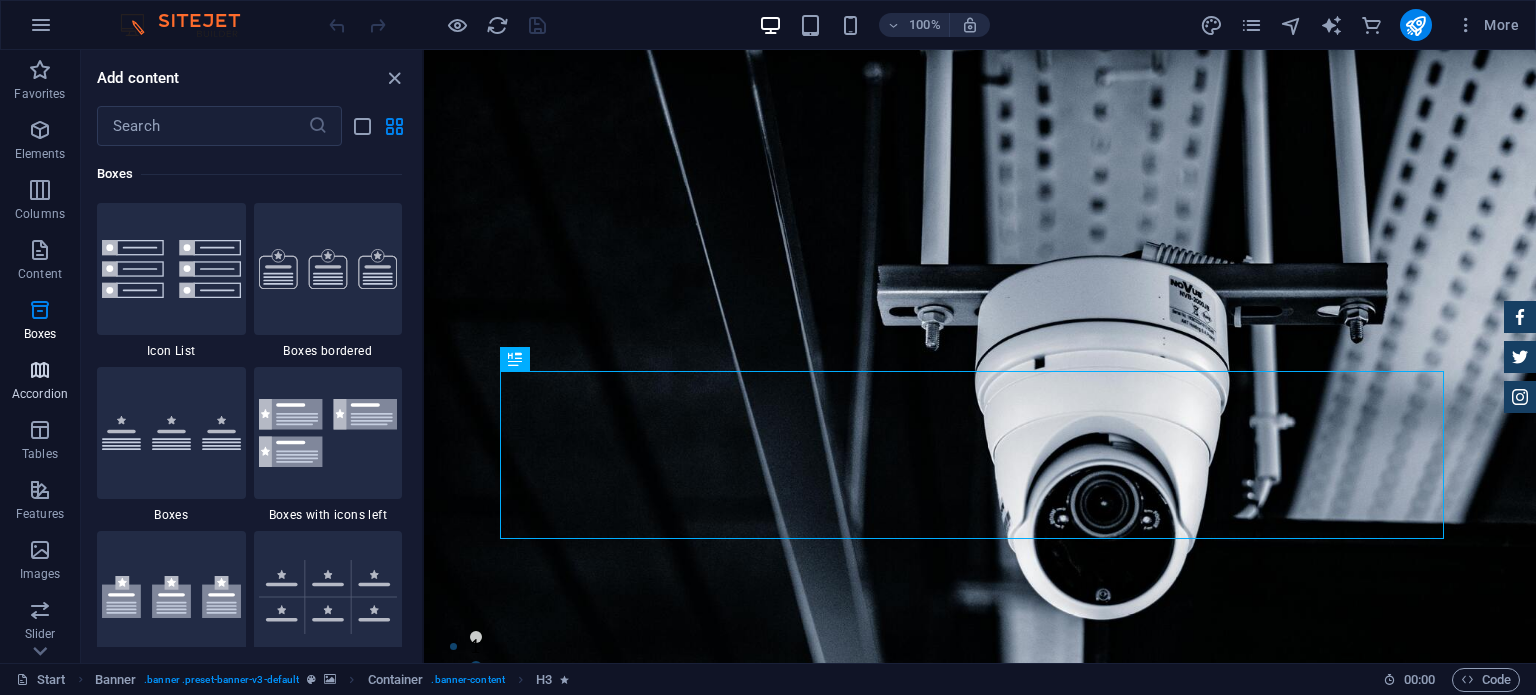 click at bounding box center (40, 370) 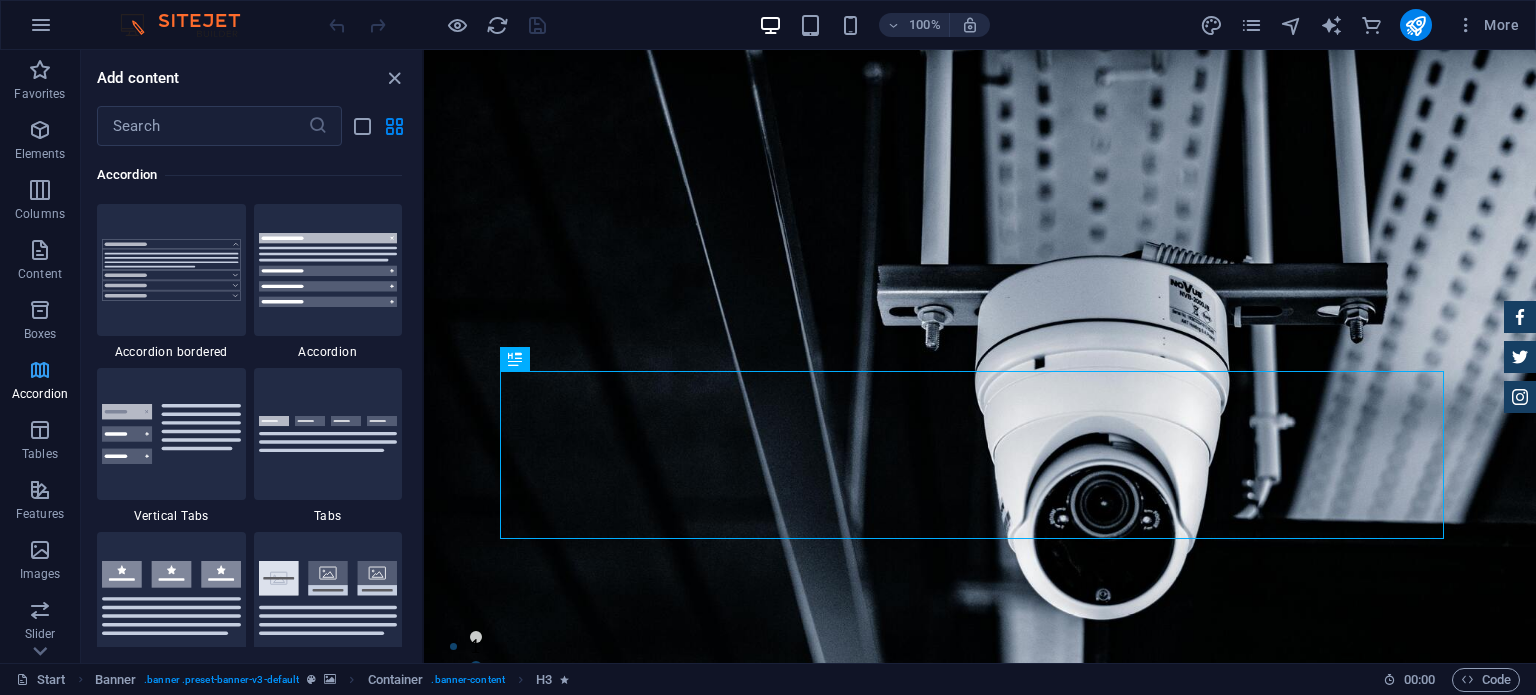 scroll, scrollTop: 6220, scrollLeft: 0, axis: vertical 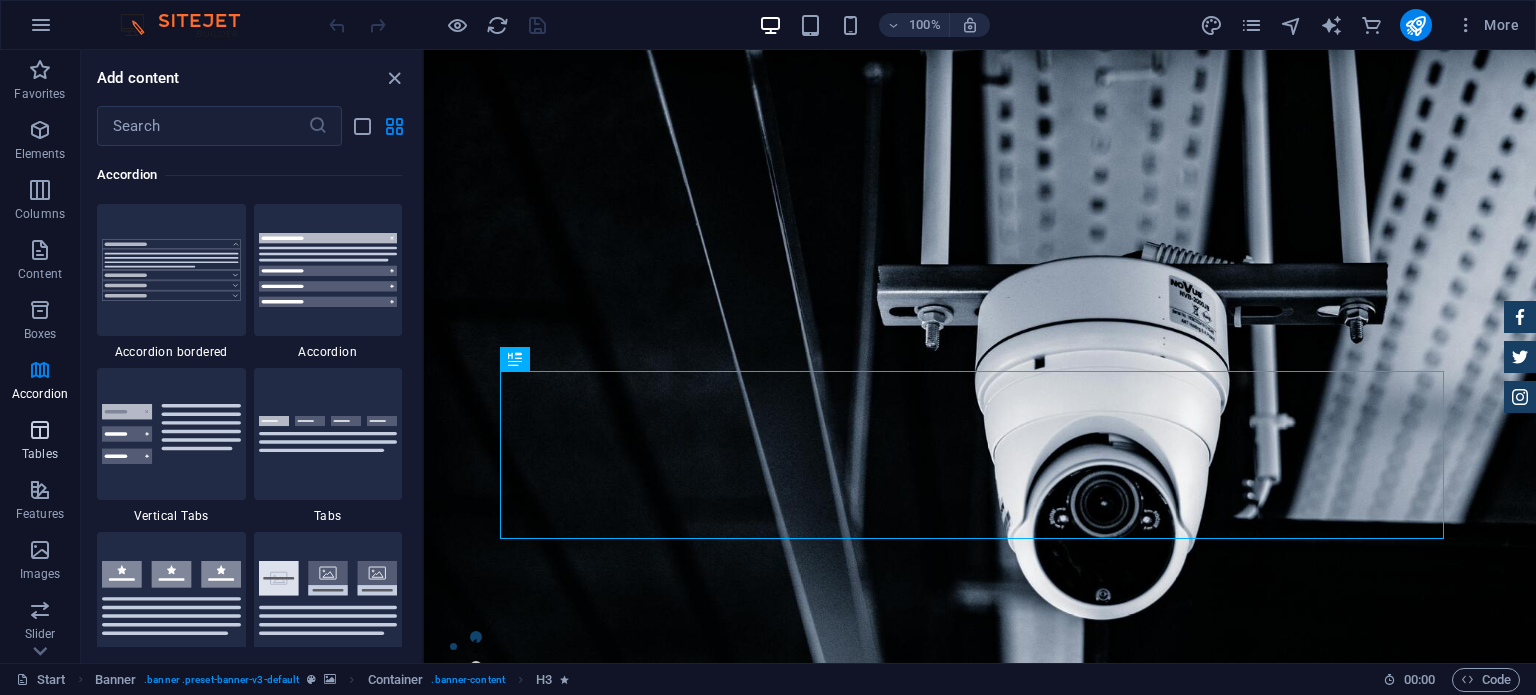 click at bounding box center (40, 430) 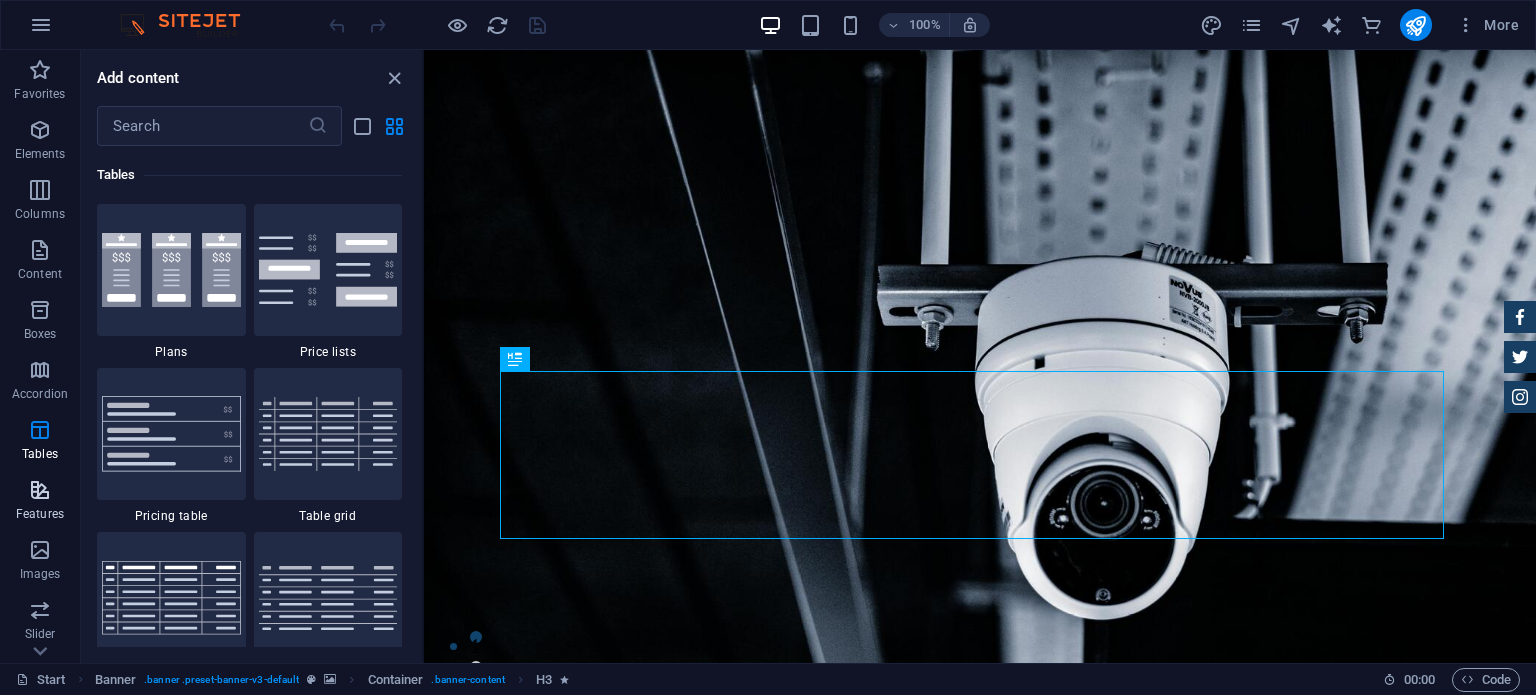 click at bounding box center [40, 490] 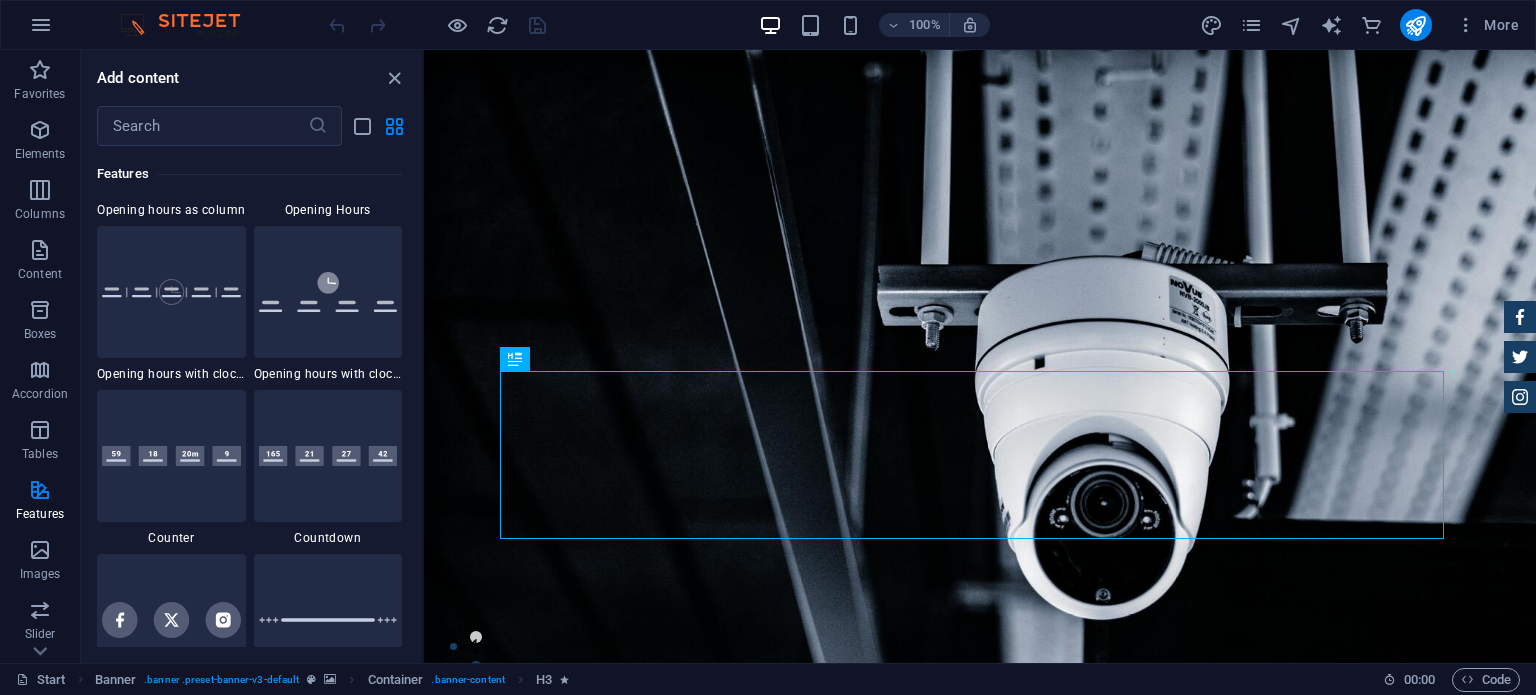 scroll, scrollTop: 8593, scrollLeft: 0, axis: vertical 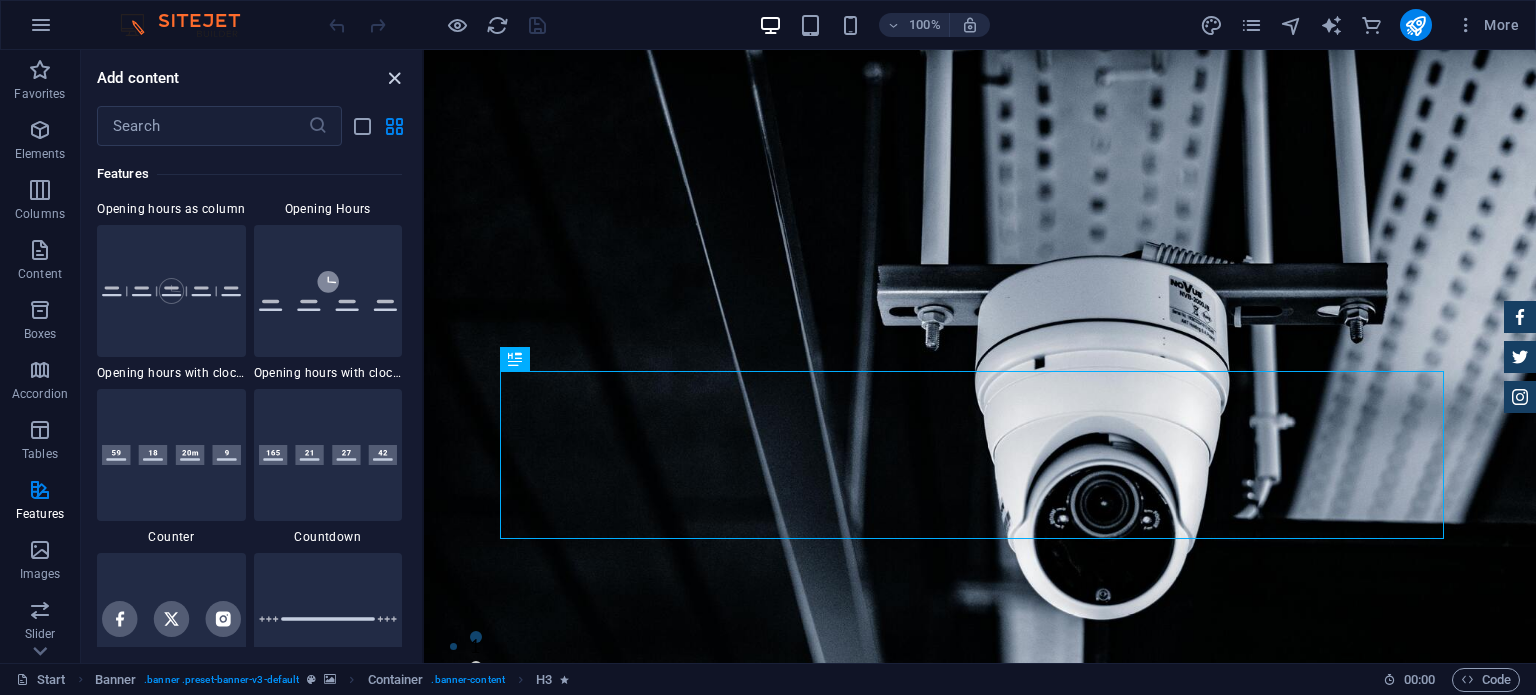 click at bounding box center [394, 78] 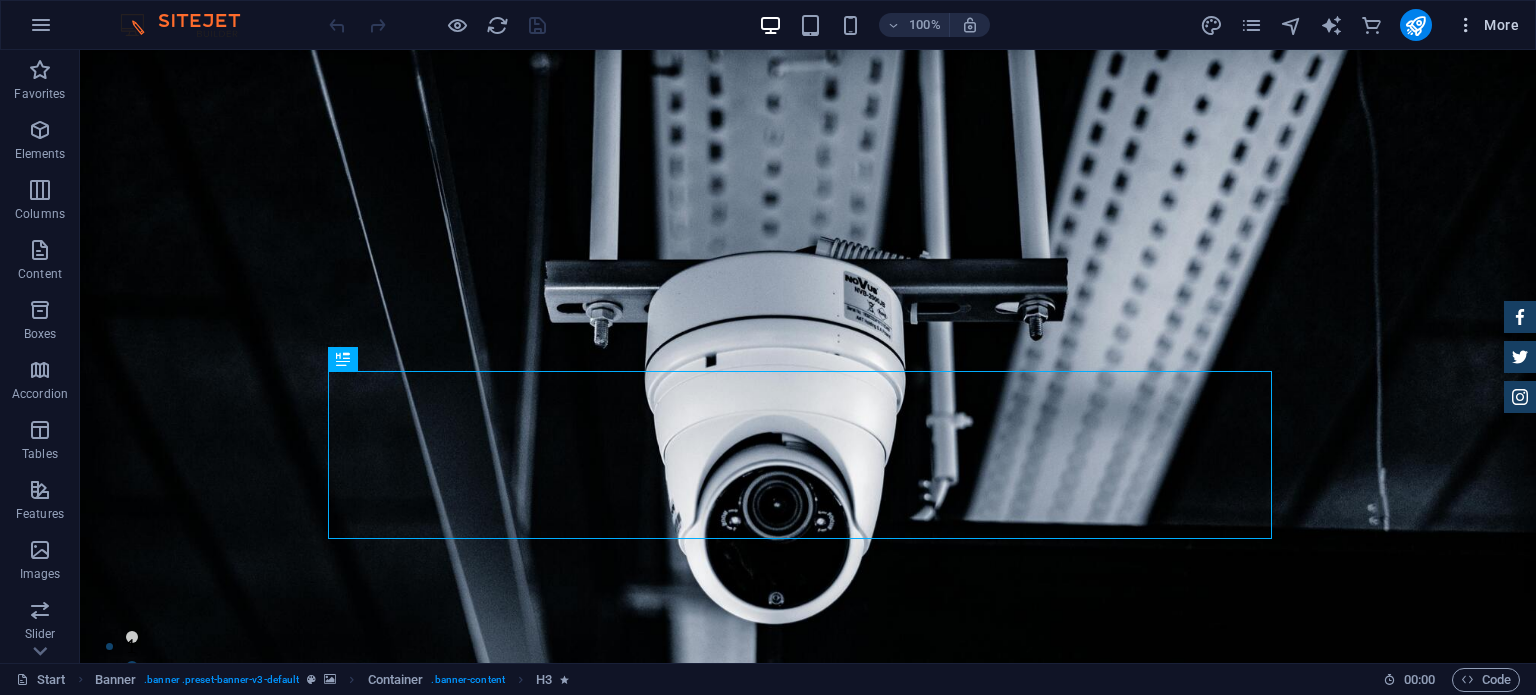click on "More" at bounding box center (1487, 25) 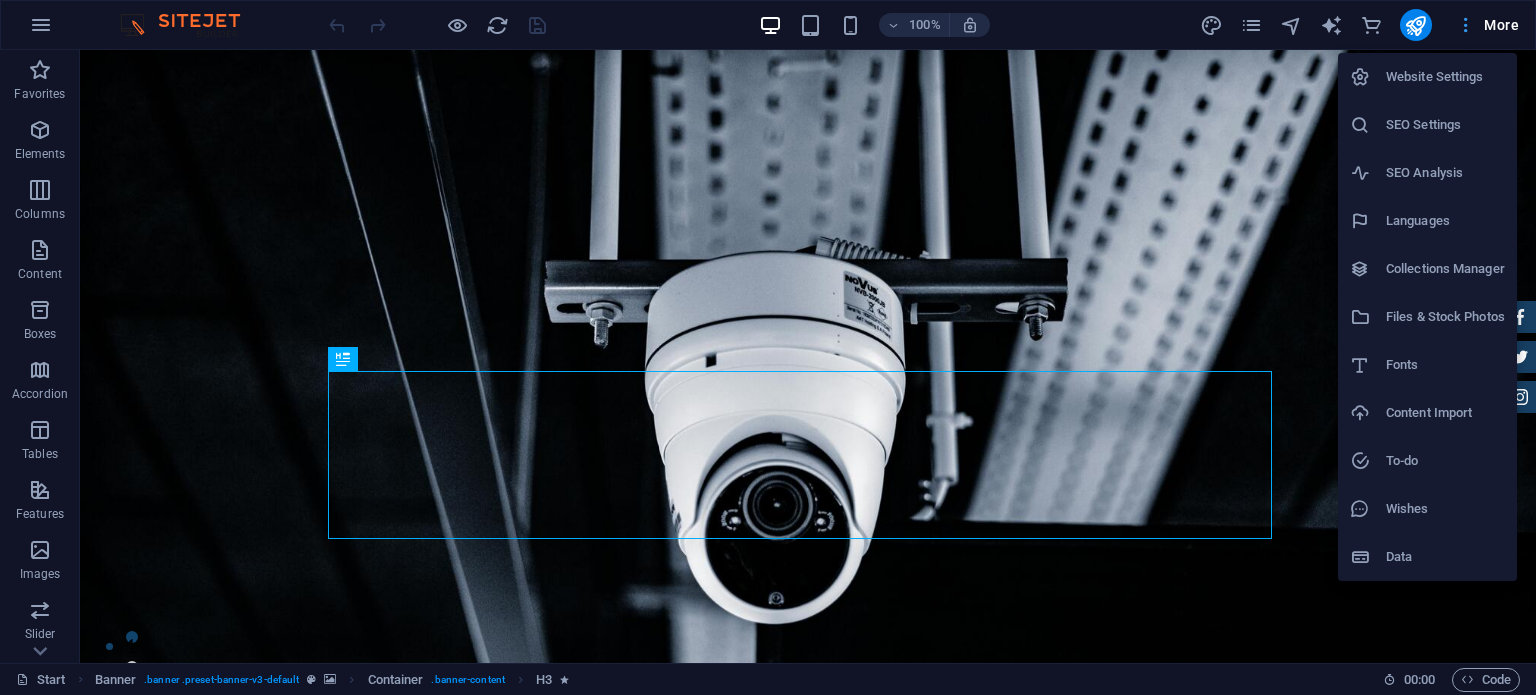 click at bounding box center [768, 347] 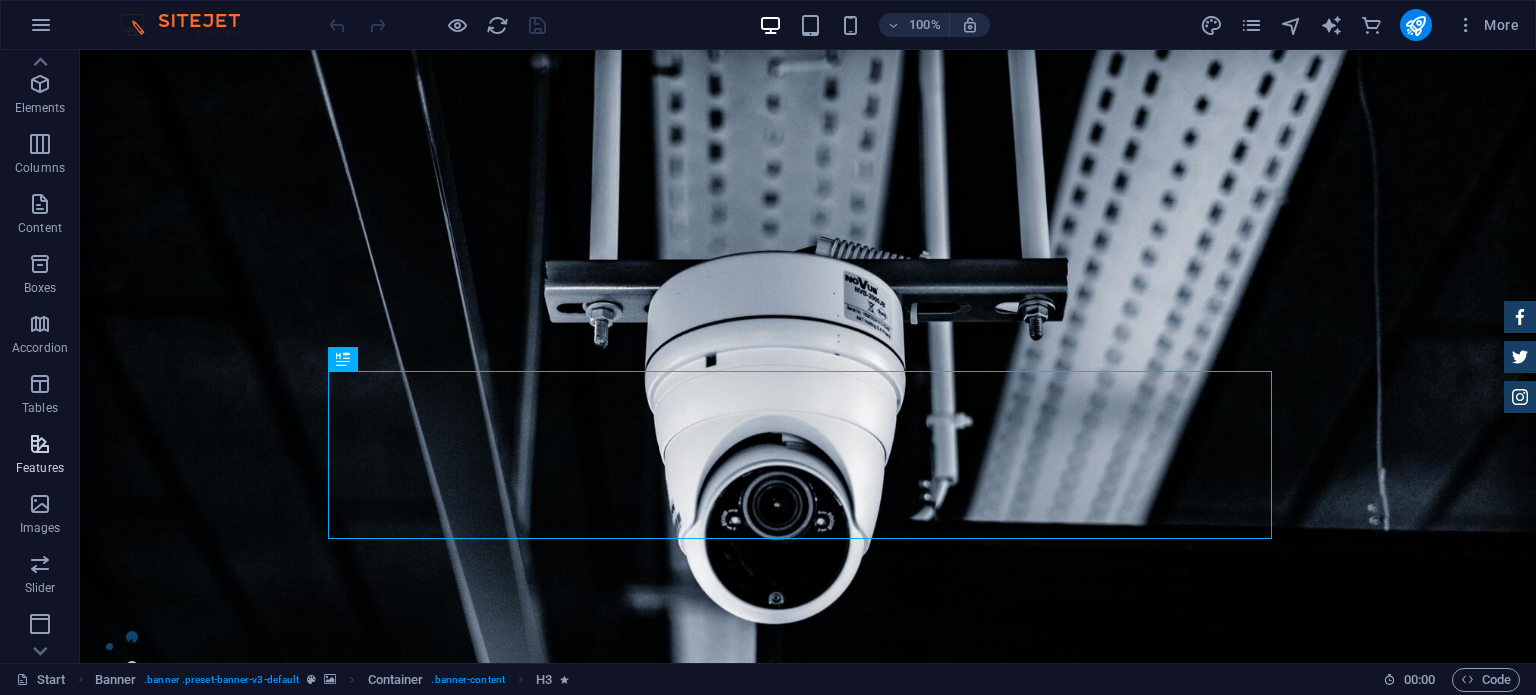 scroll, scrollTop: 0, scrollLeft: 0, axis: both 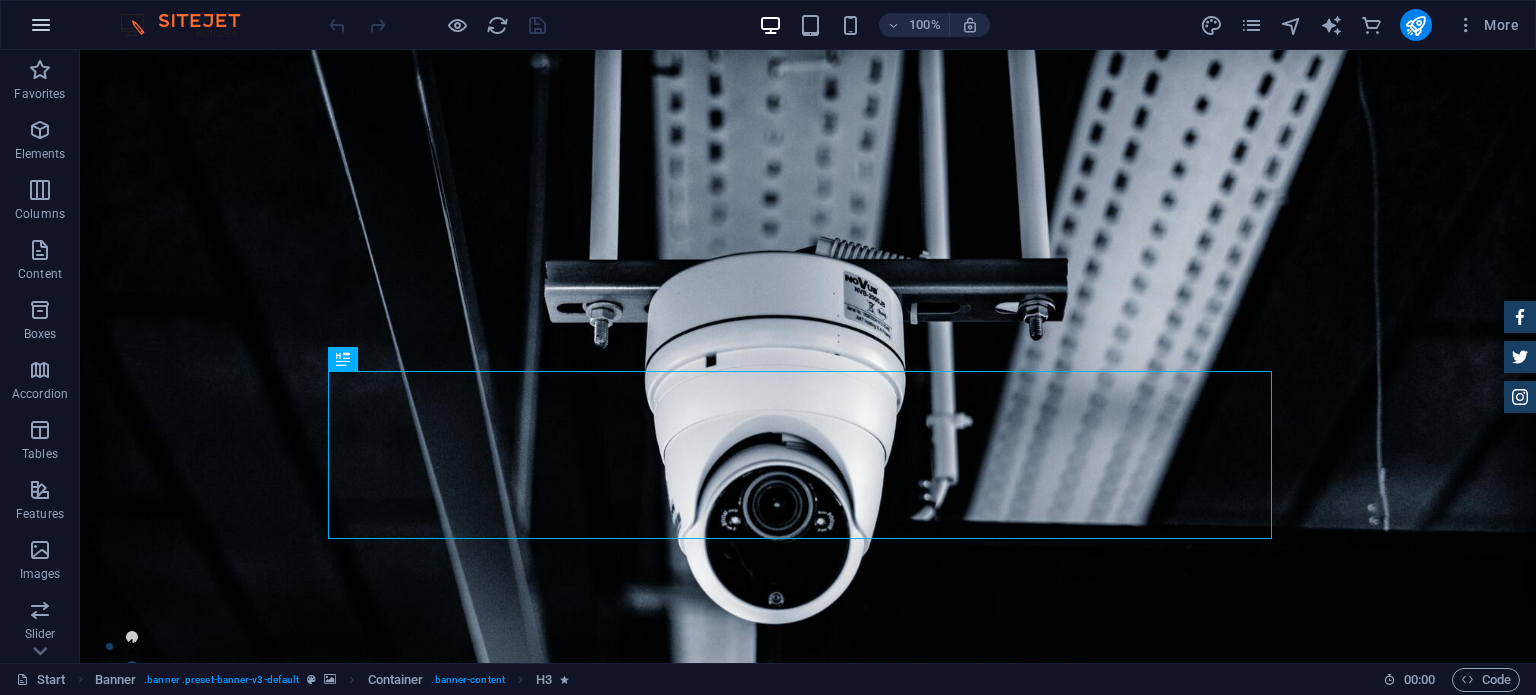 click at bounding box center (41, 25) 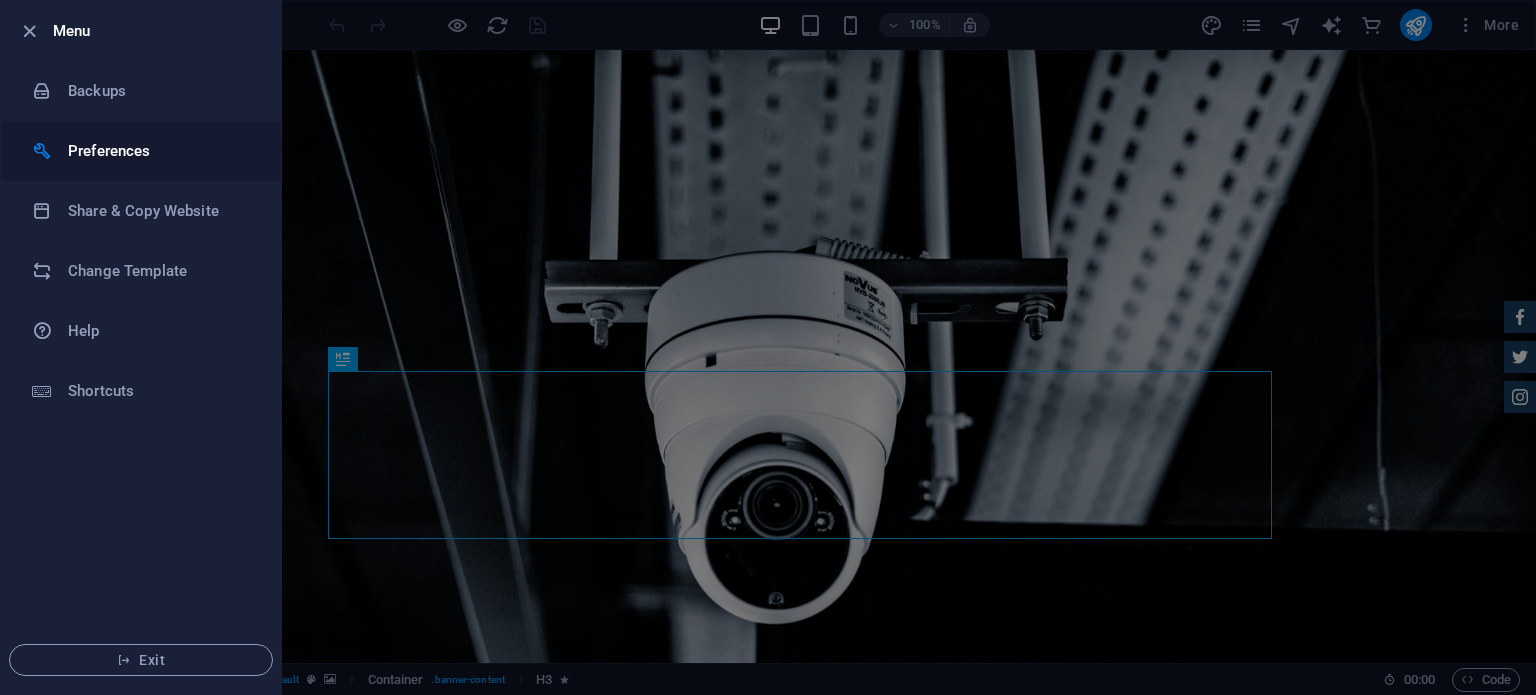 click on "Preferences" at bounding box center [160, 151] 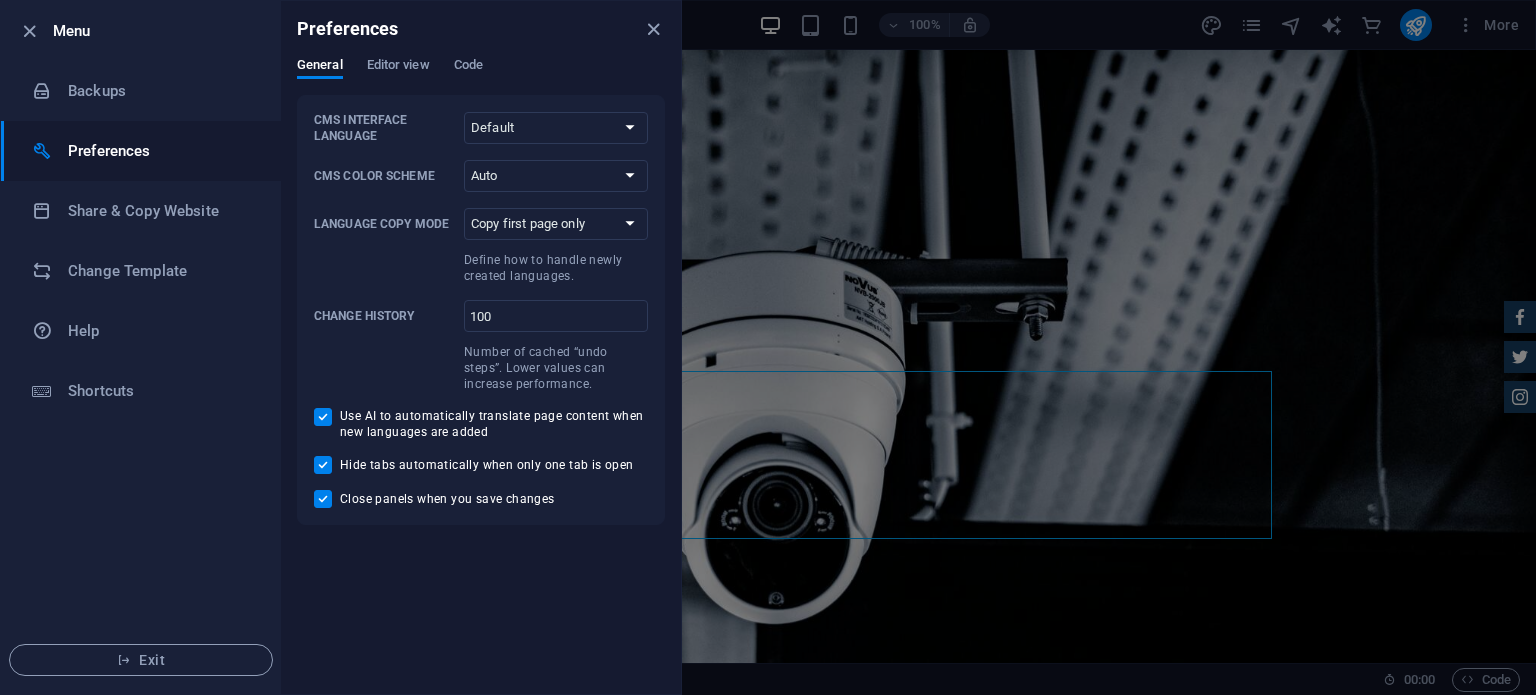 click on "Menu Backups Preferences Share & Copy Website Change Template Help Shortcuts Exit" at bounding box center [141, 347] 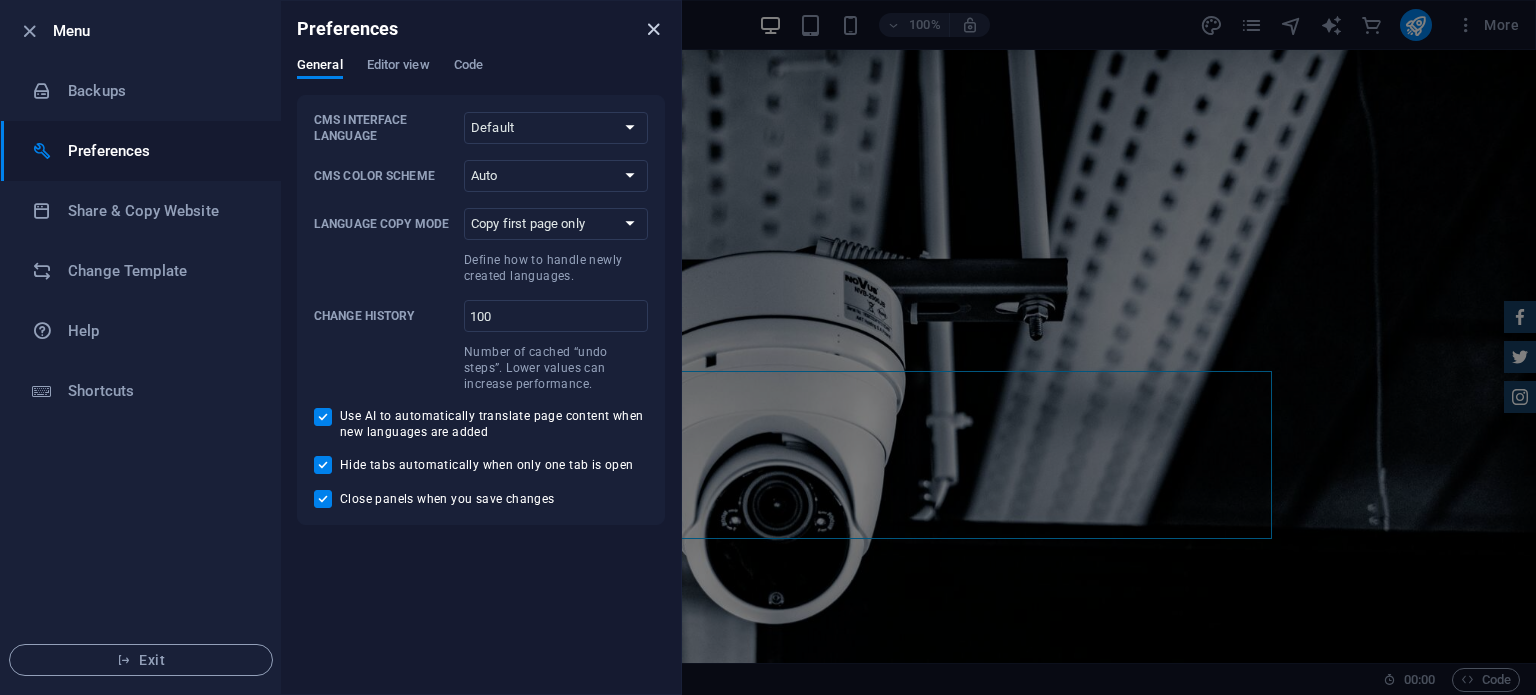 click at bounding box center [653, 29] 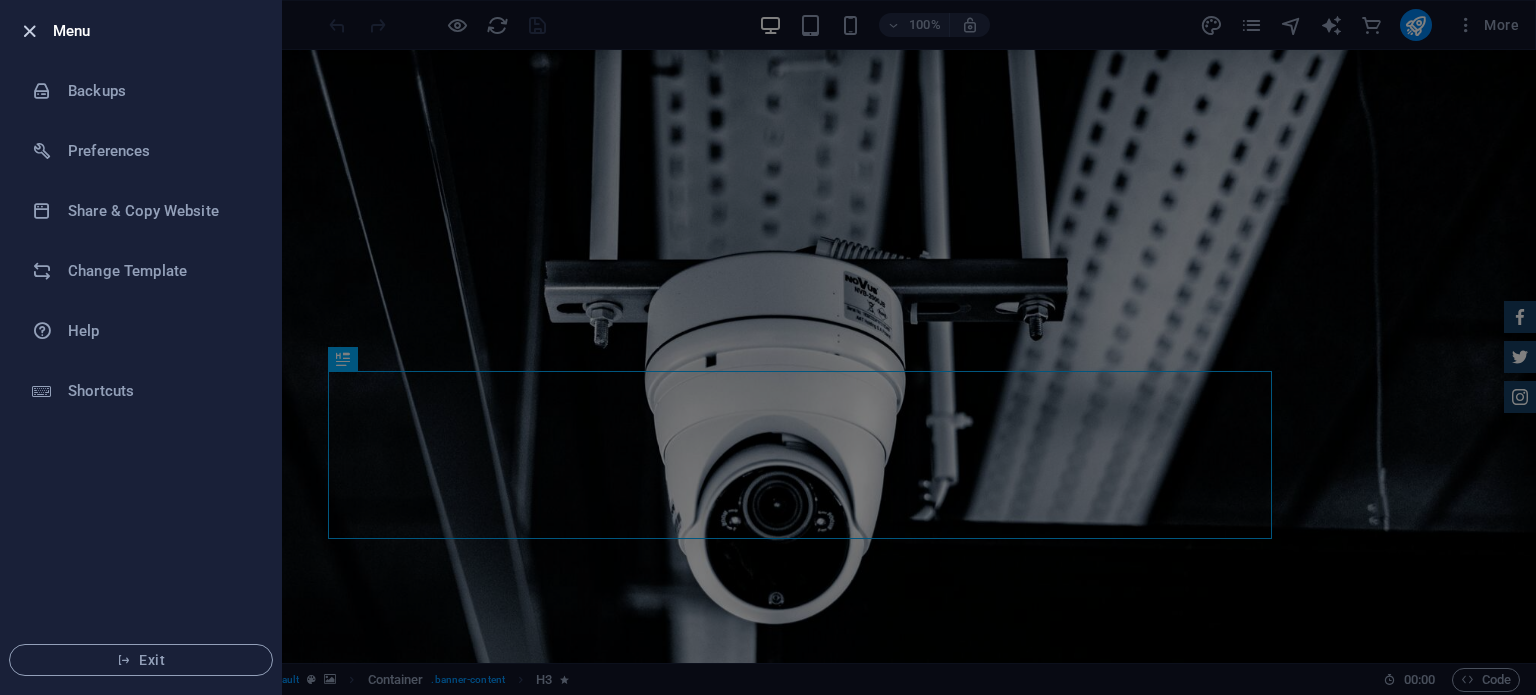 click at bounding box center (29, 31) 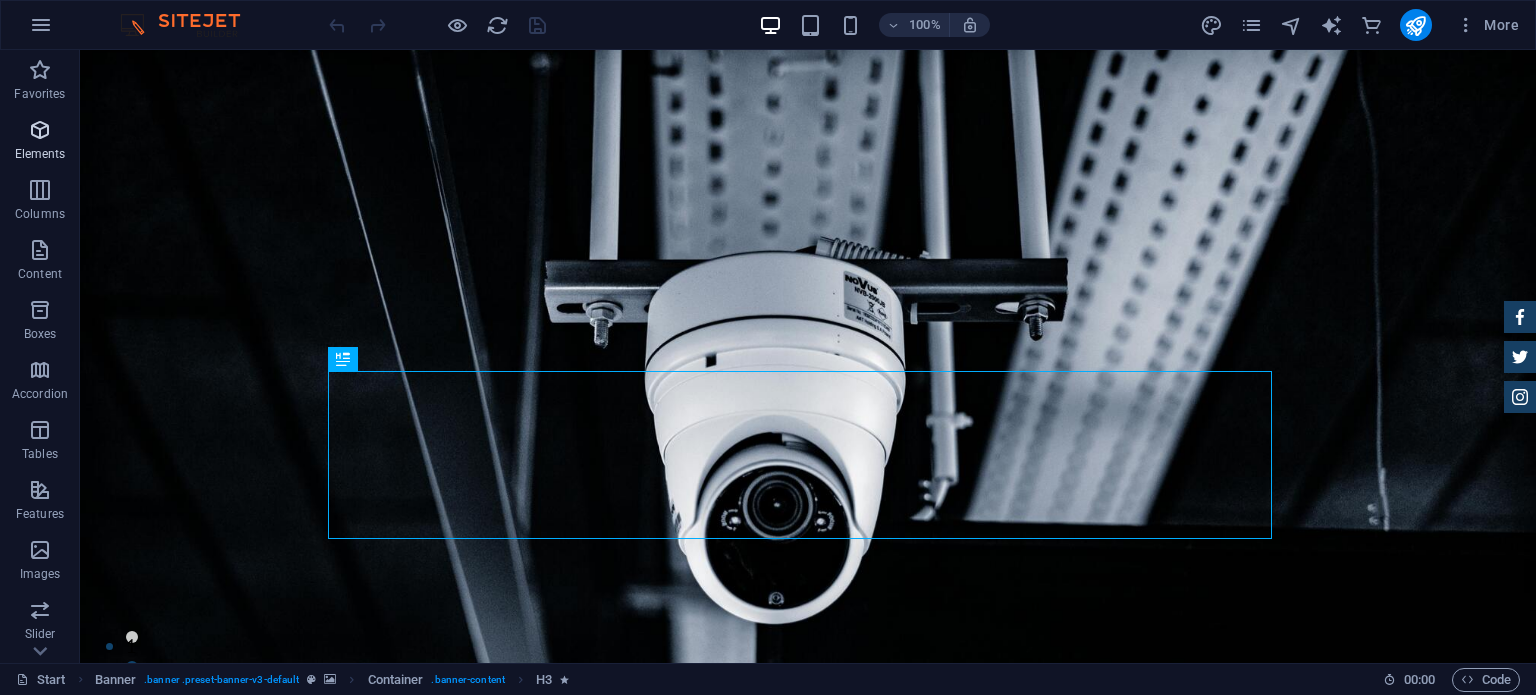 click on "Elements" at bounding box center (40, 154) 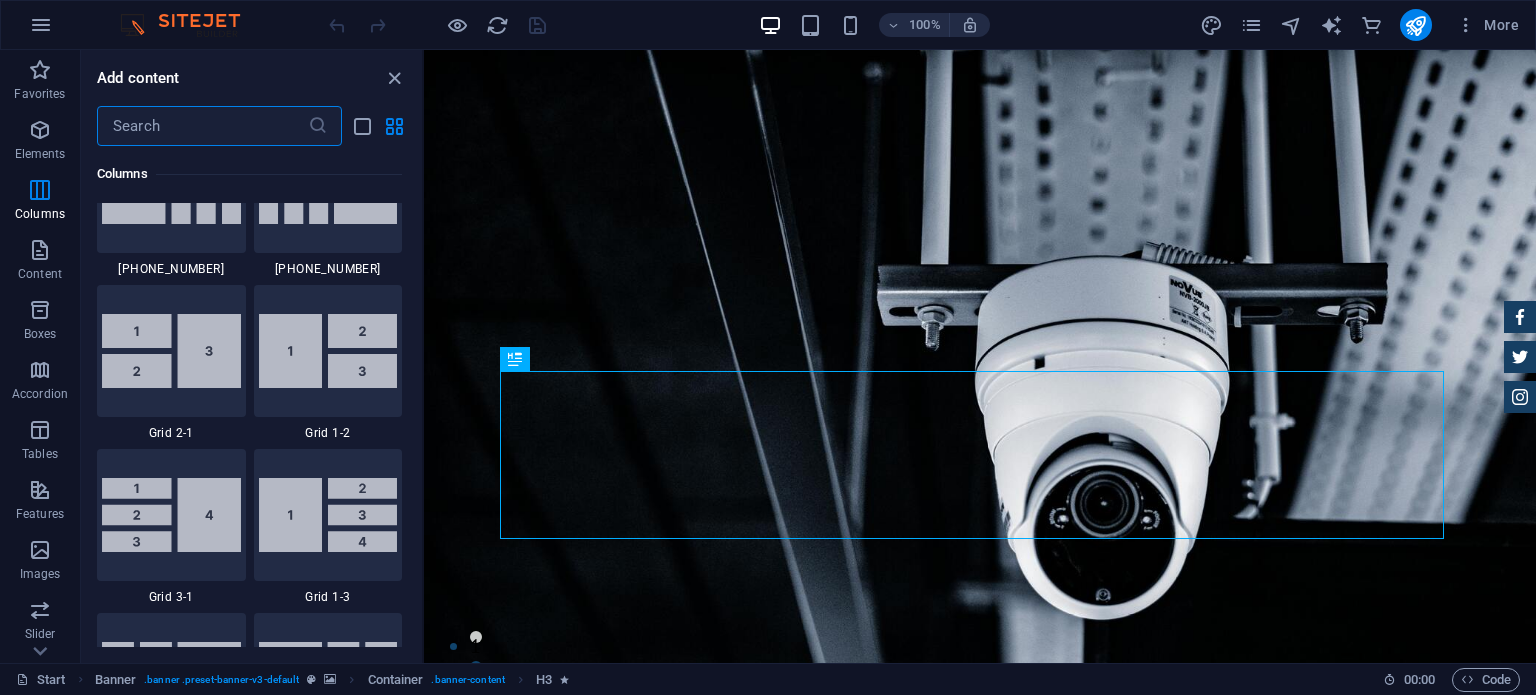 scroll, scrollTop: 2391, scrollLeft: 0, axis: vertical 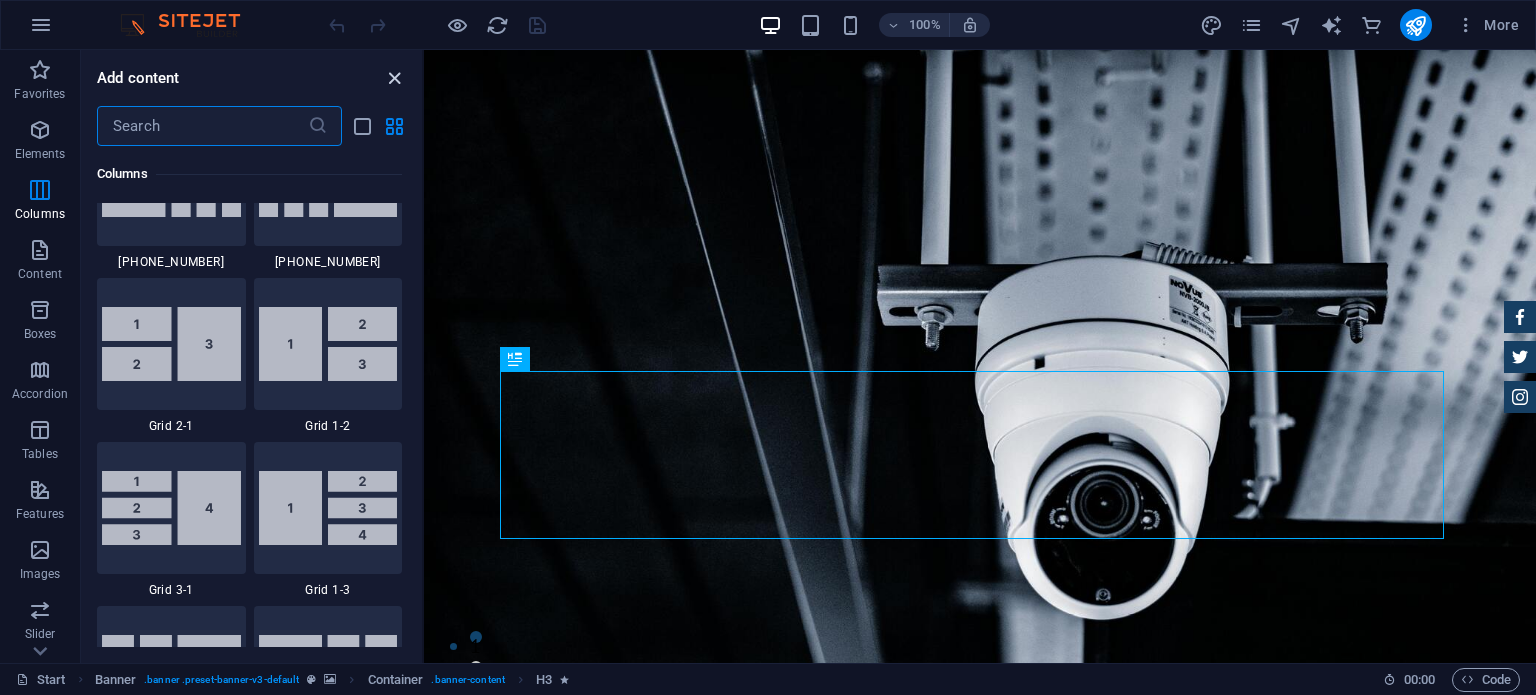 click at bounding box center [394, 78] 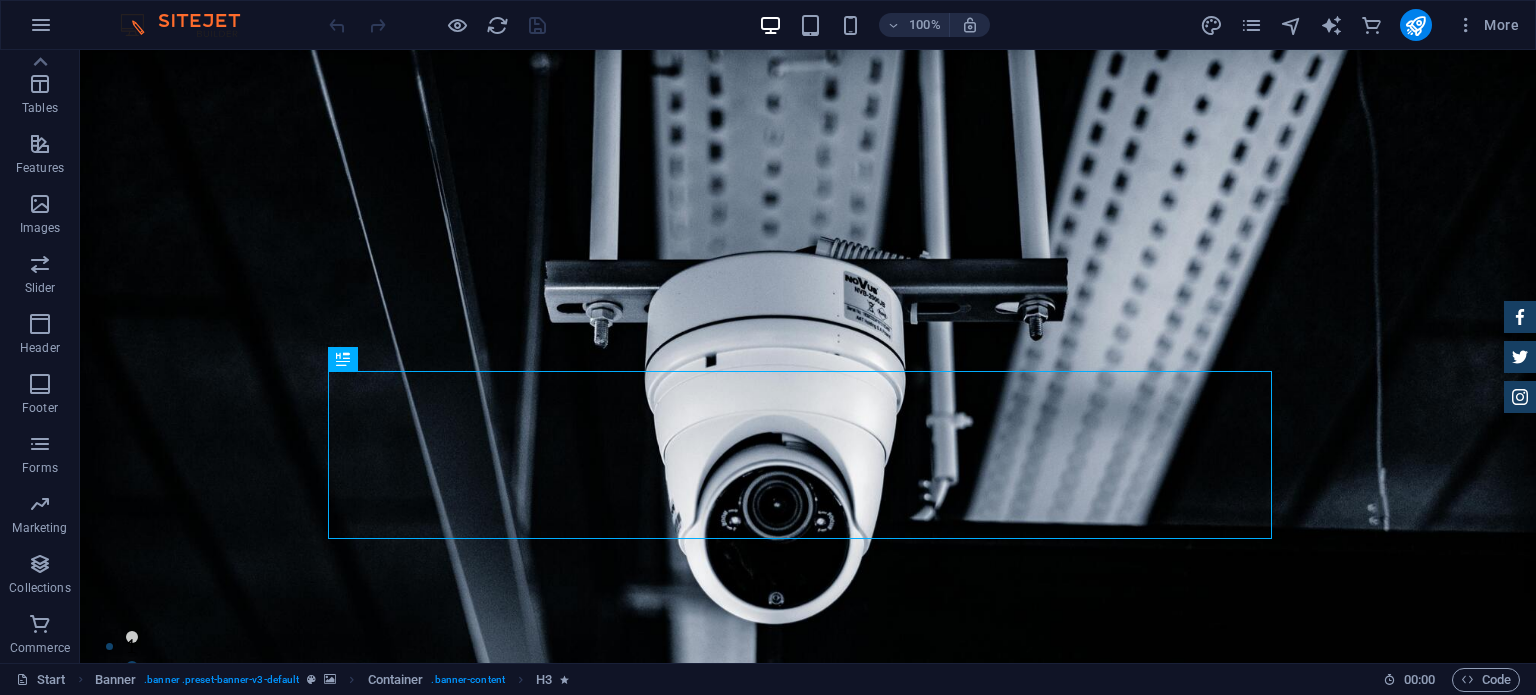 scroll, scrollTop: 0, scrollLeft: 0, axis: both 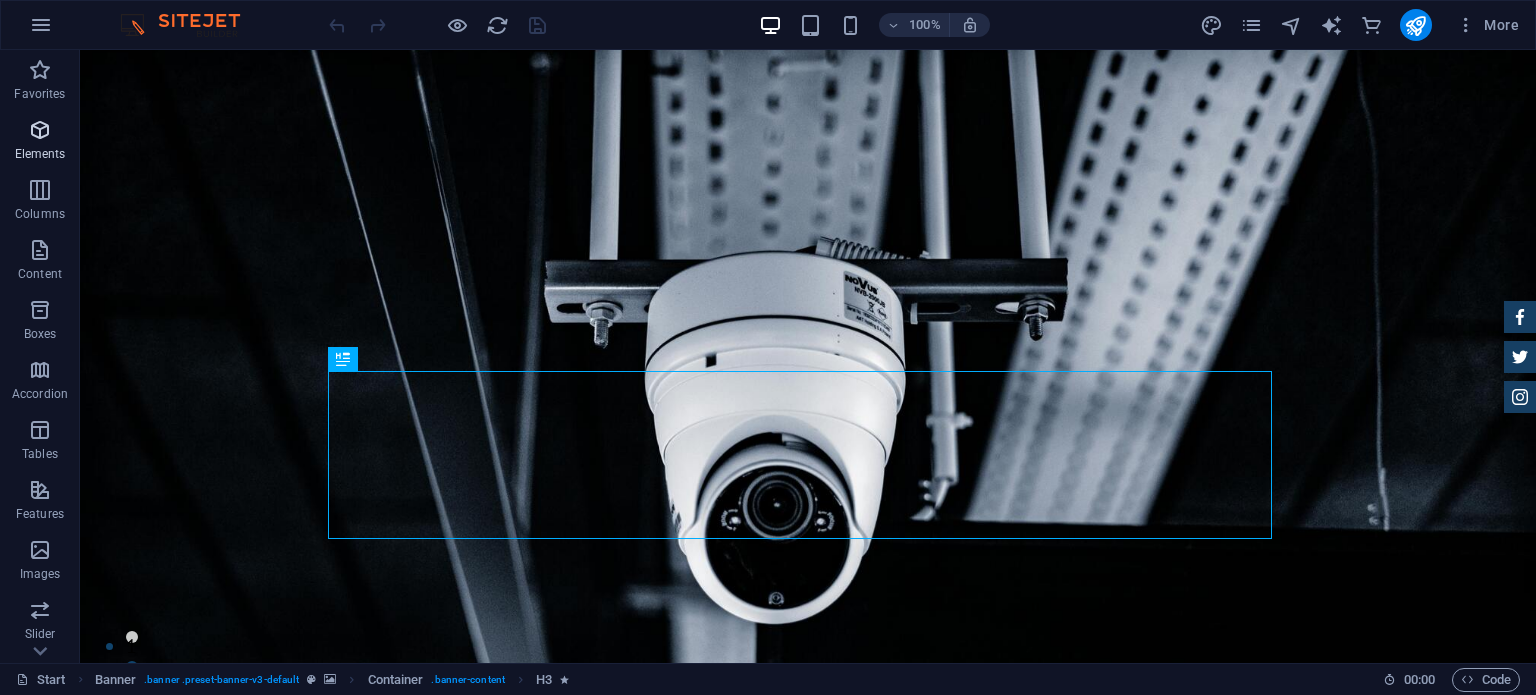 click at bounding box center [40, 130] 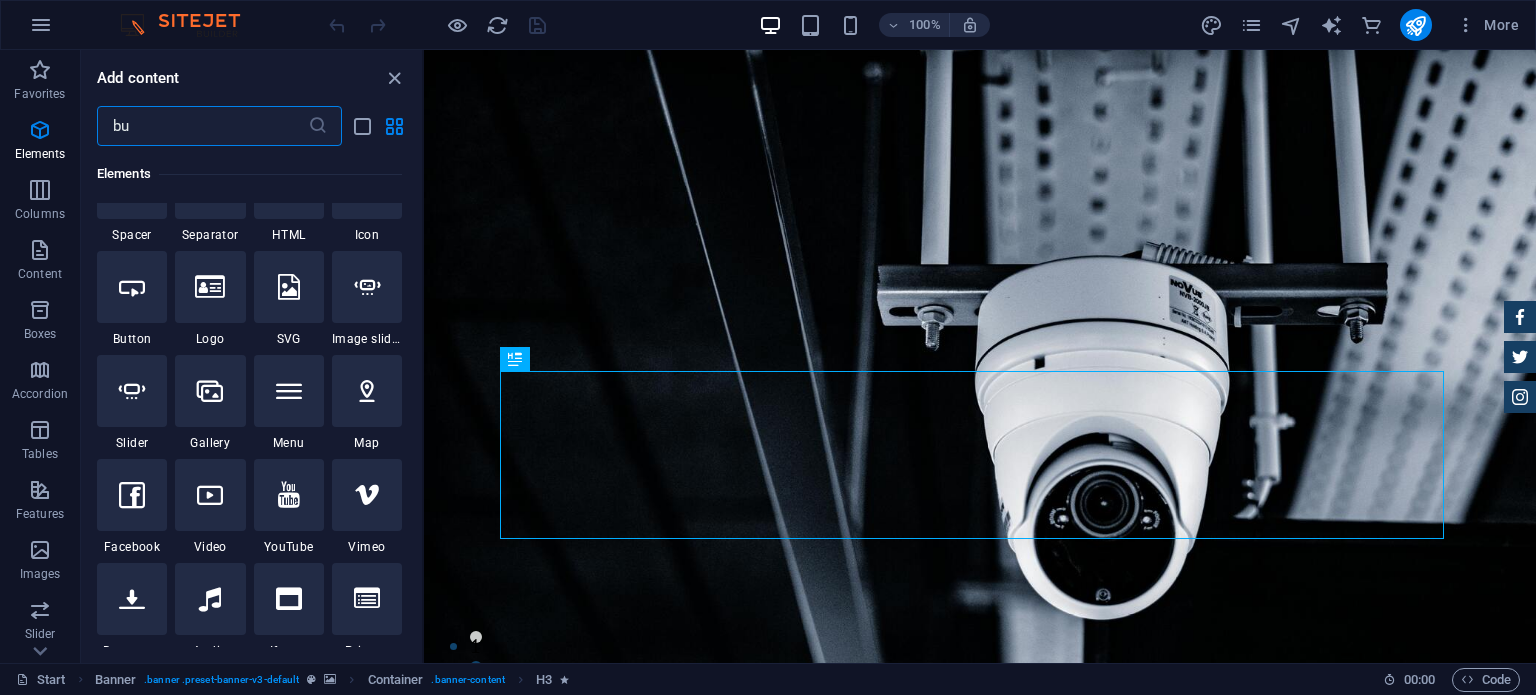 scroll, scrollTop: 0, scrollLeft: 0, axis: both 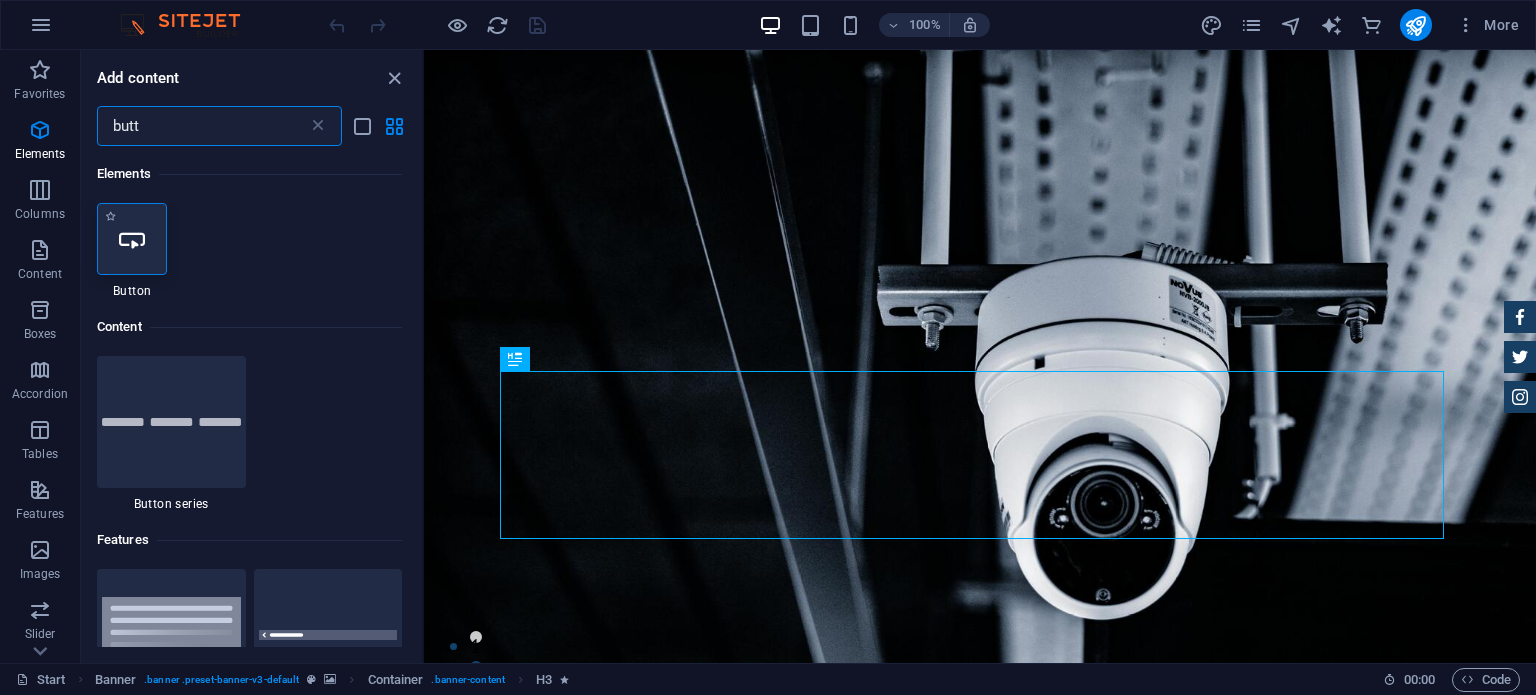 type on "butt" 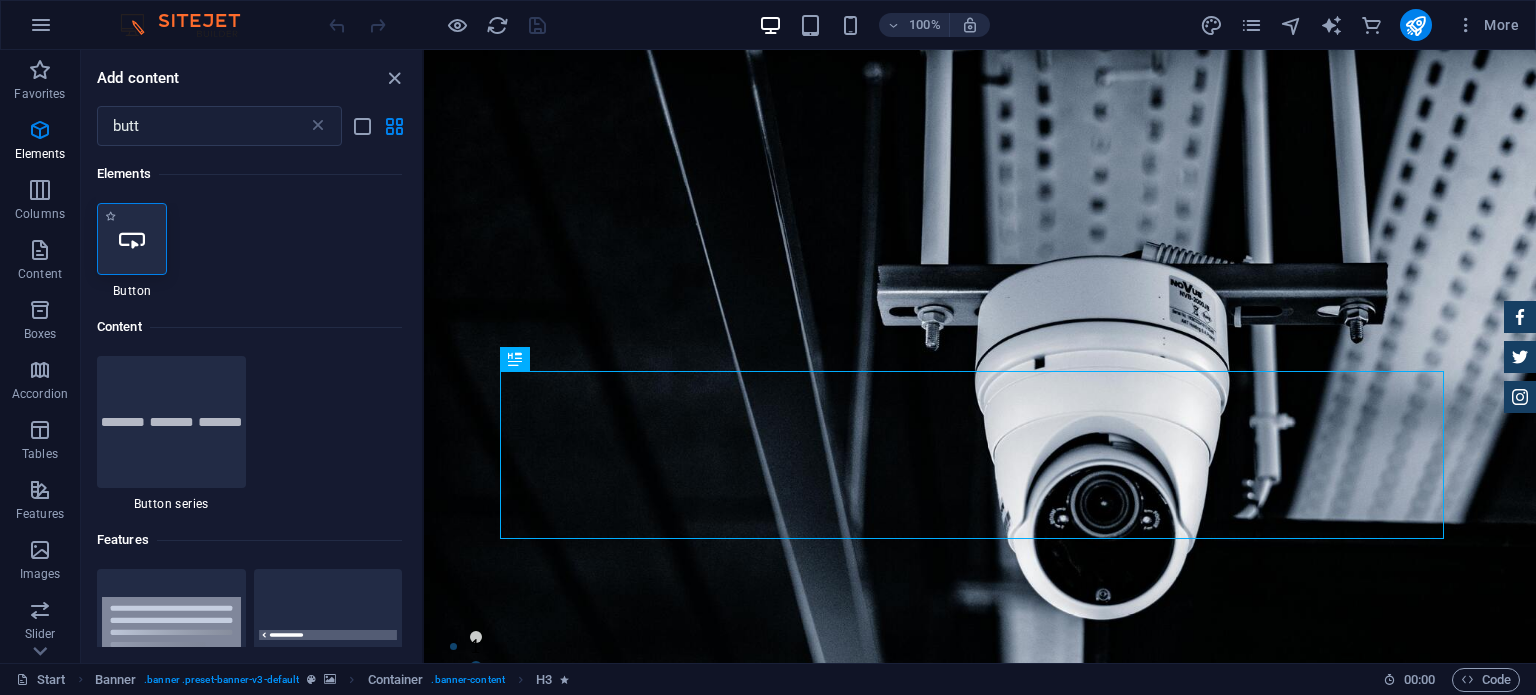 click at bounding box center [132, 239] 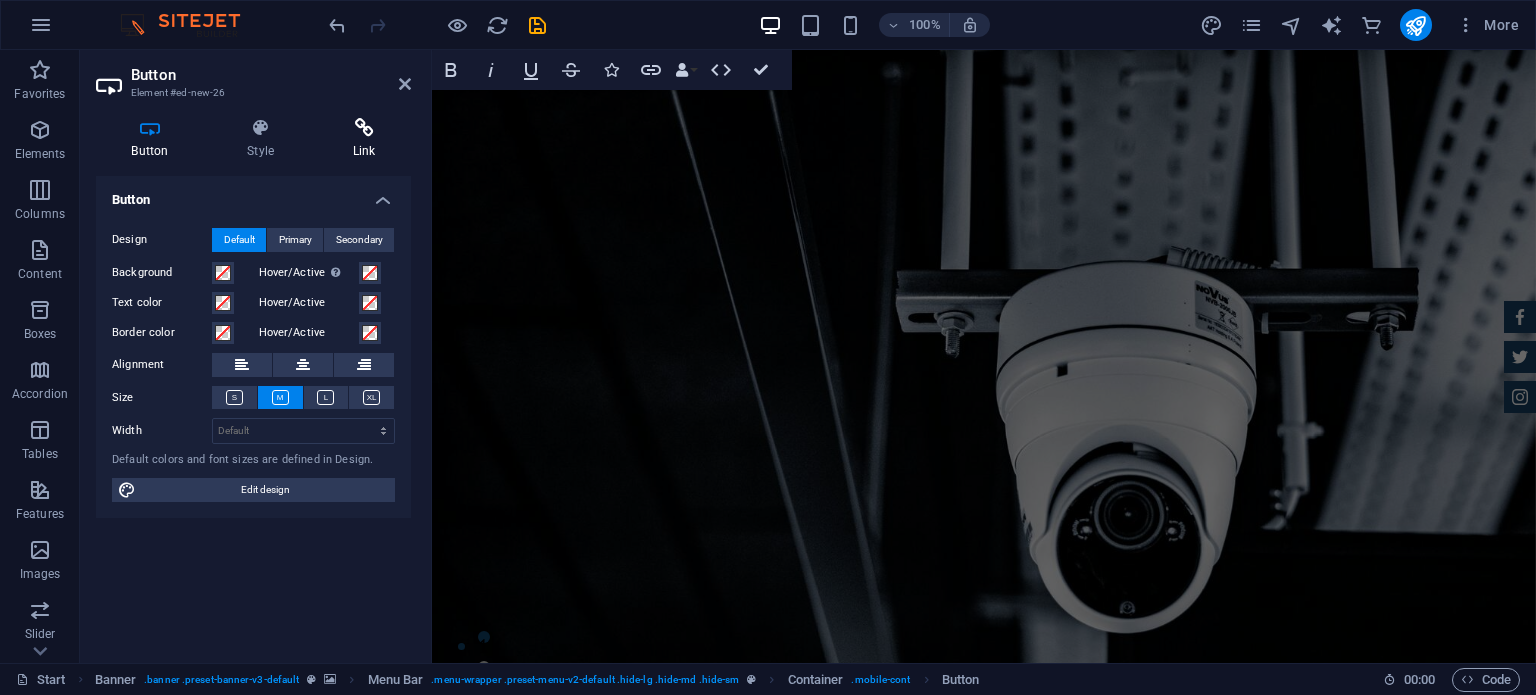 click on "Link" at bounding box center [364, 139] 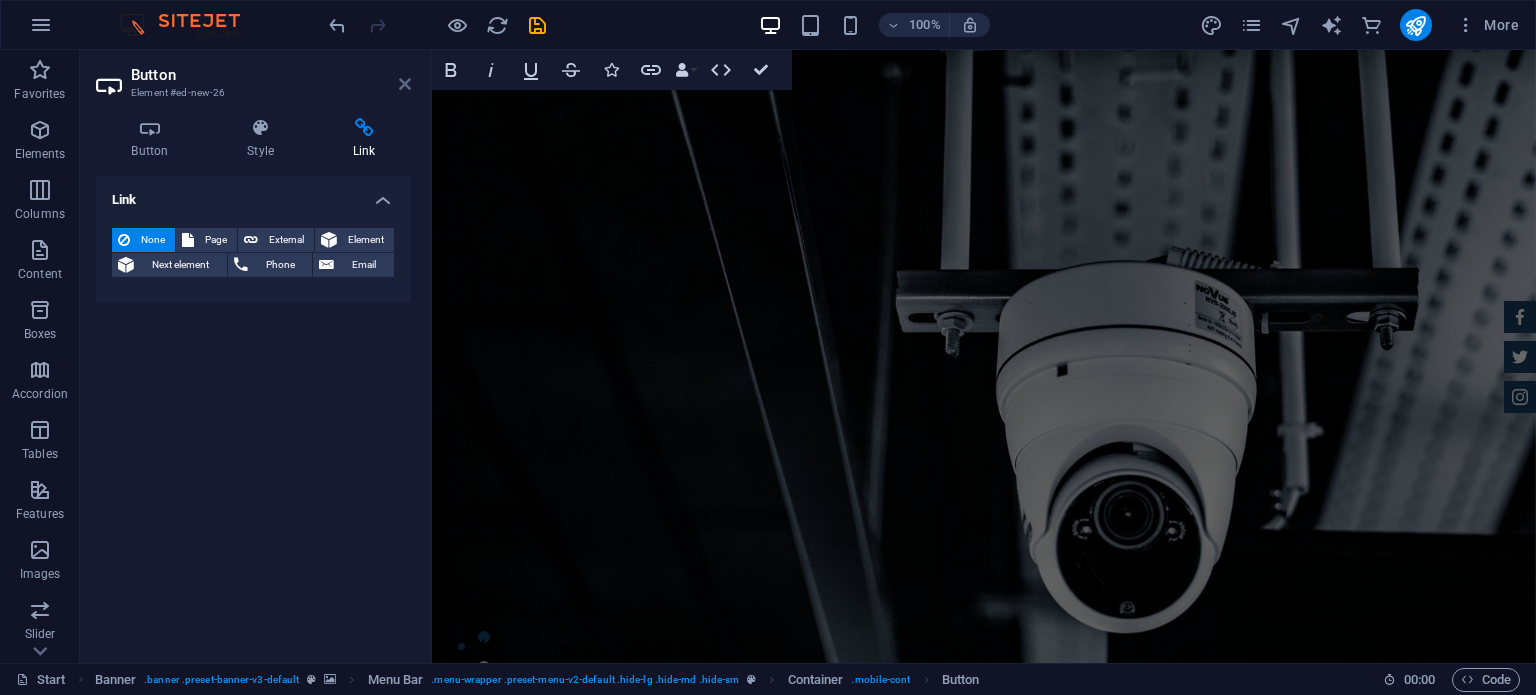 click at bounding box center (405, 84) 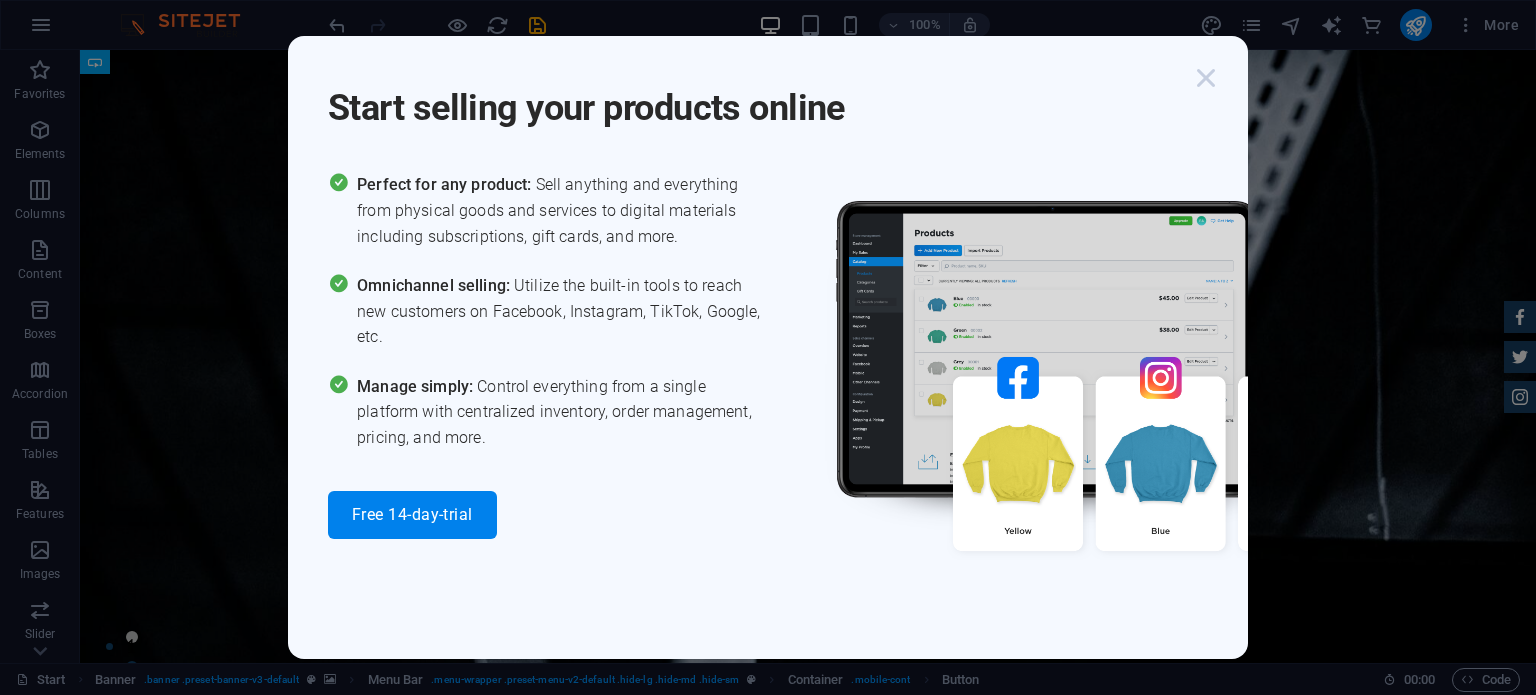 click at bounding box center [1206, 78] 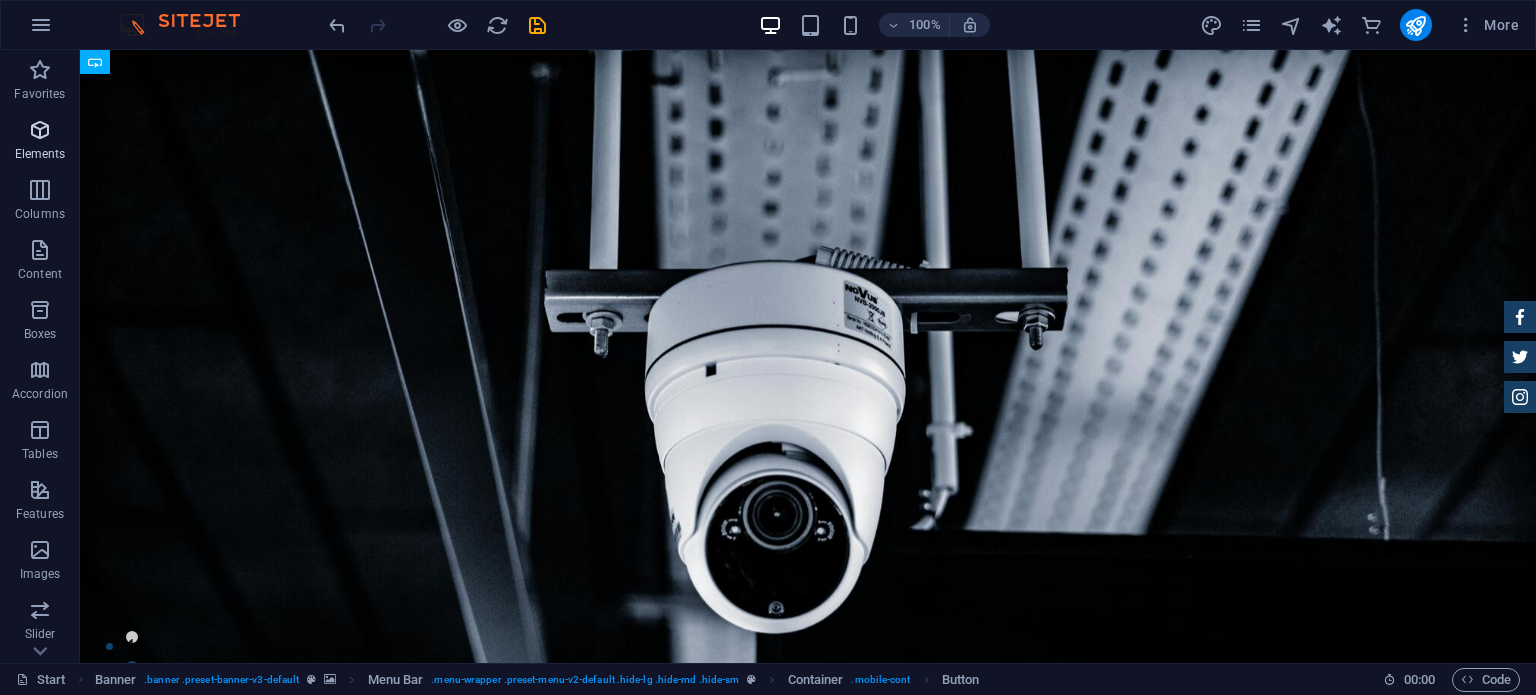 click on "Elements" at bounding box center [40, 154] 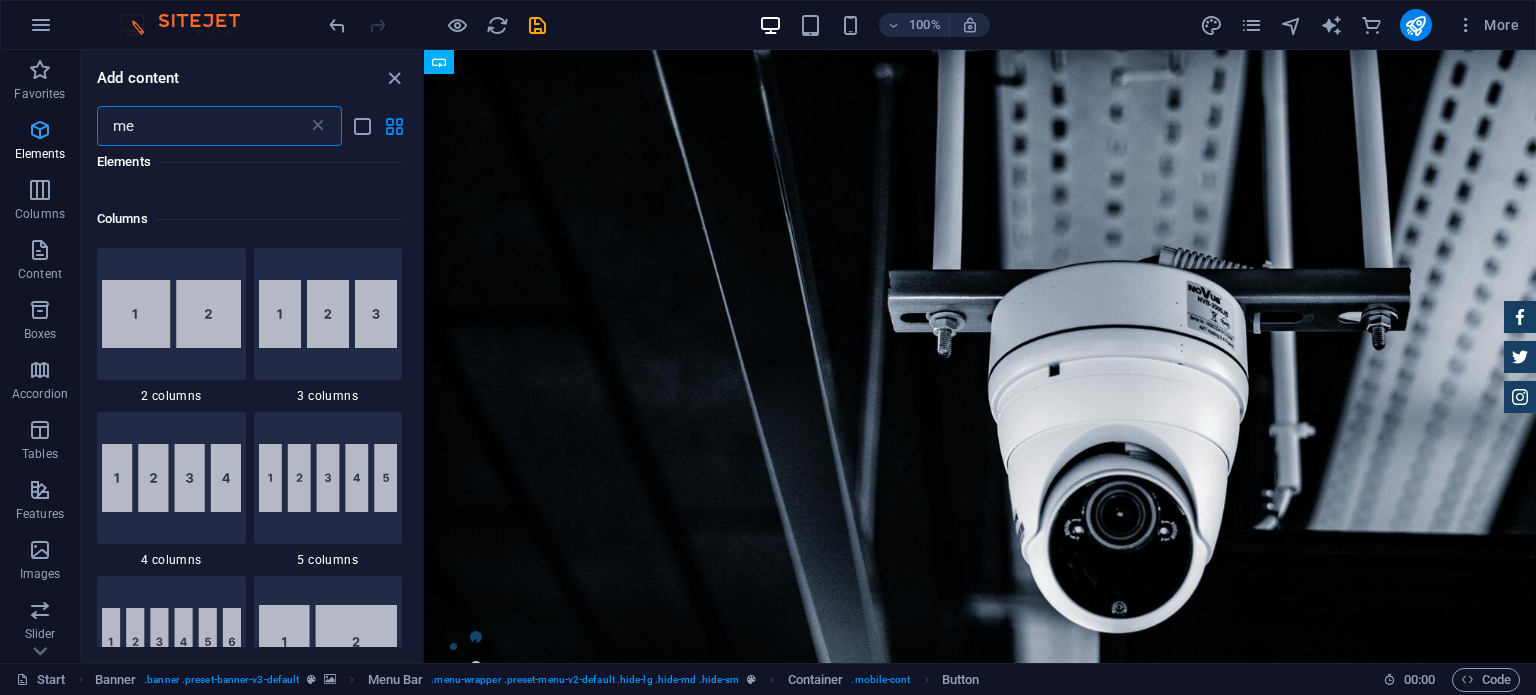 scroll, scrollTop: 0, scrollLeft: 0, axis: both 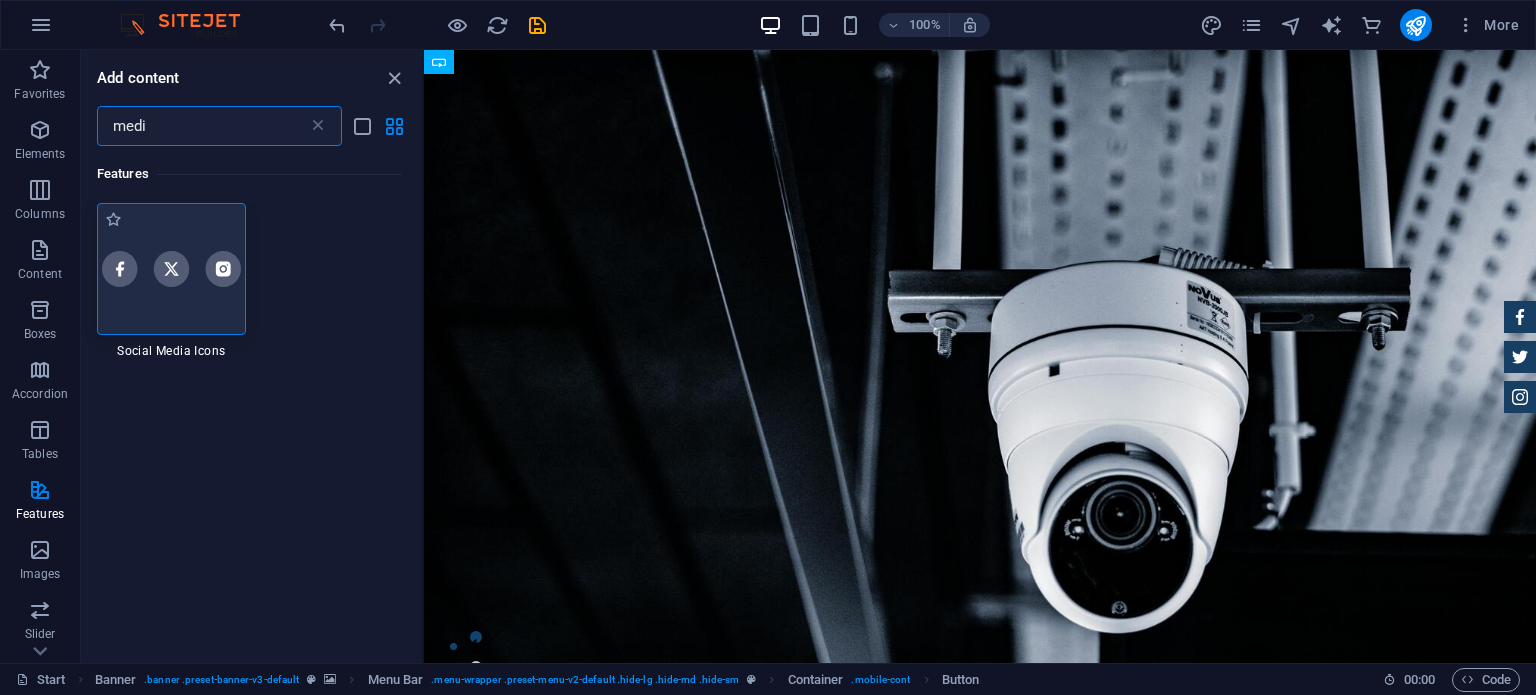 type on "medi" 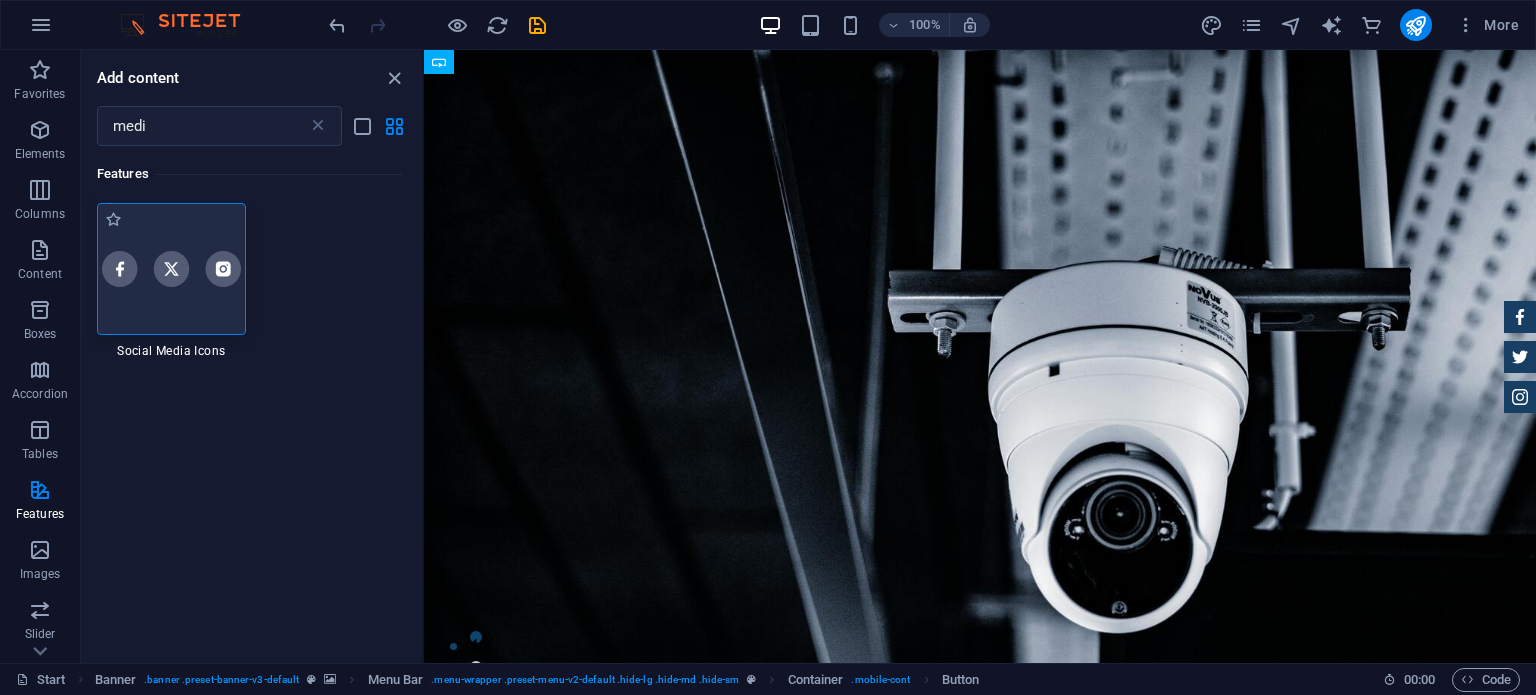 click at bounding box center (171, 268) 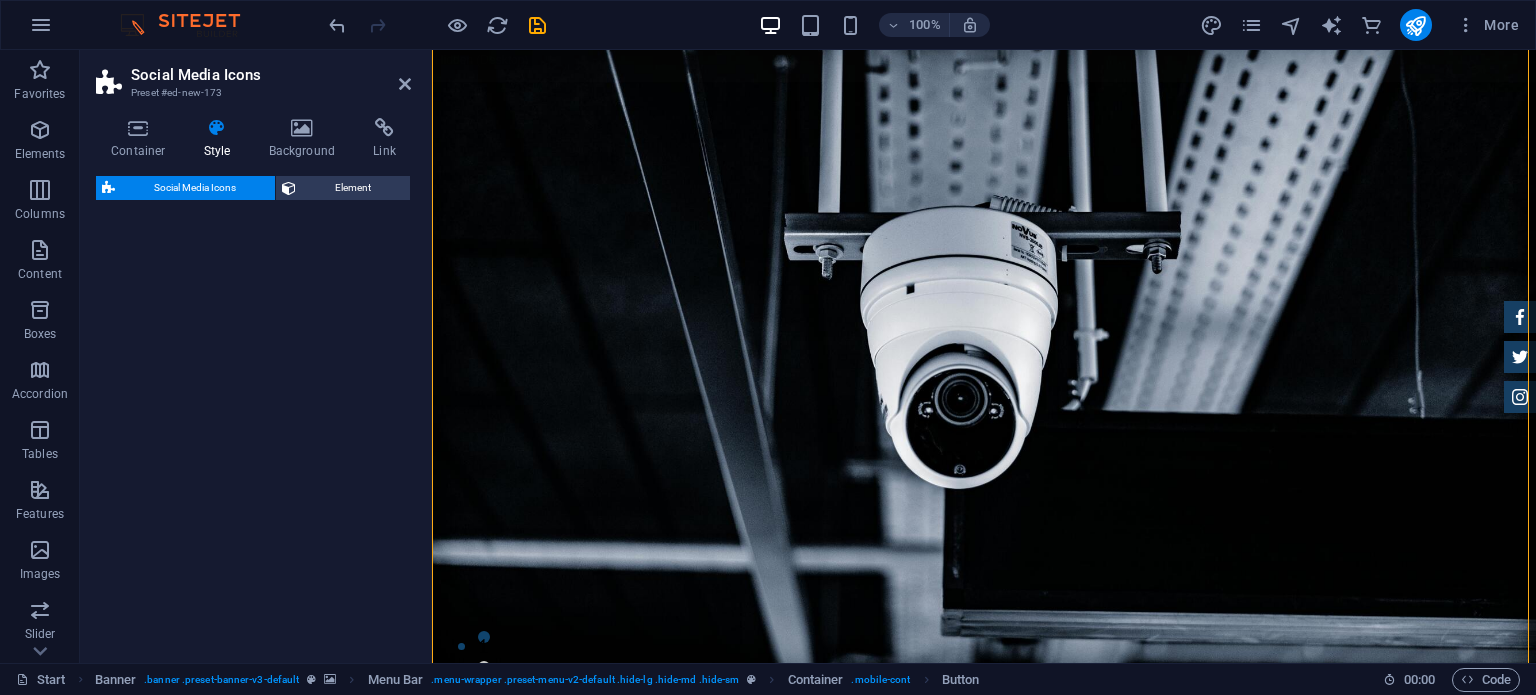 select on "rem" 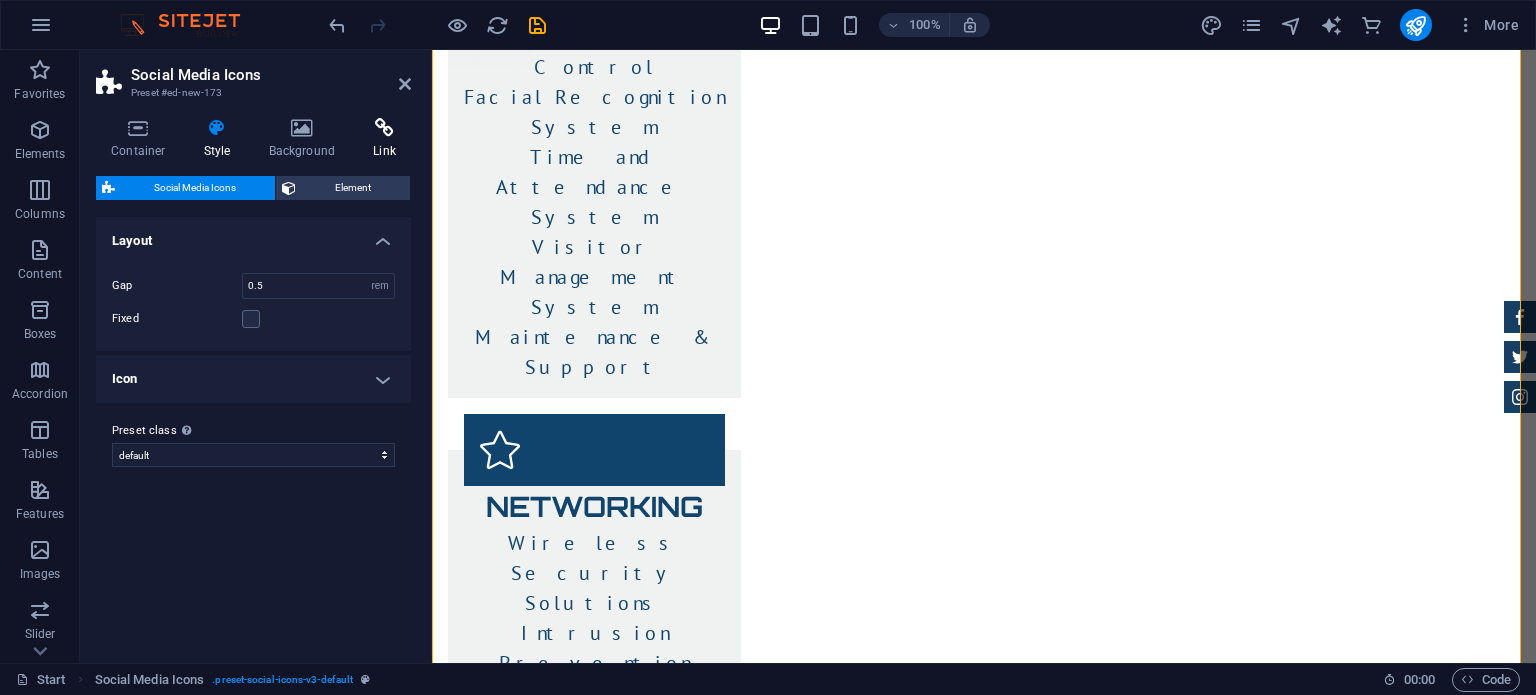 scroll, scrollTop: 2418, scrollLeft: 0, axis: vertical 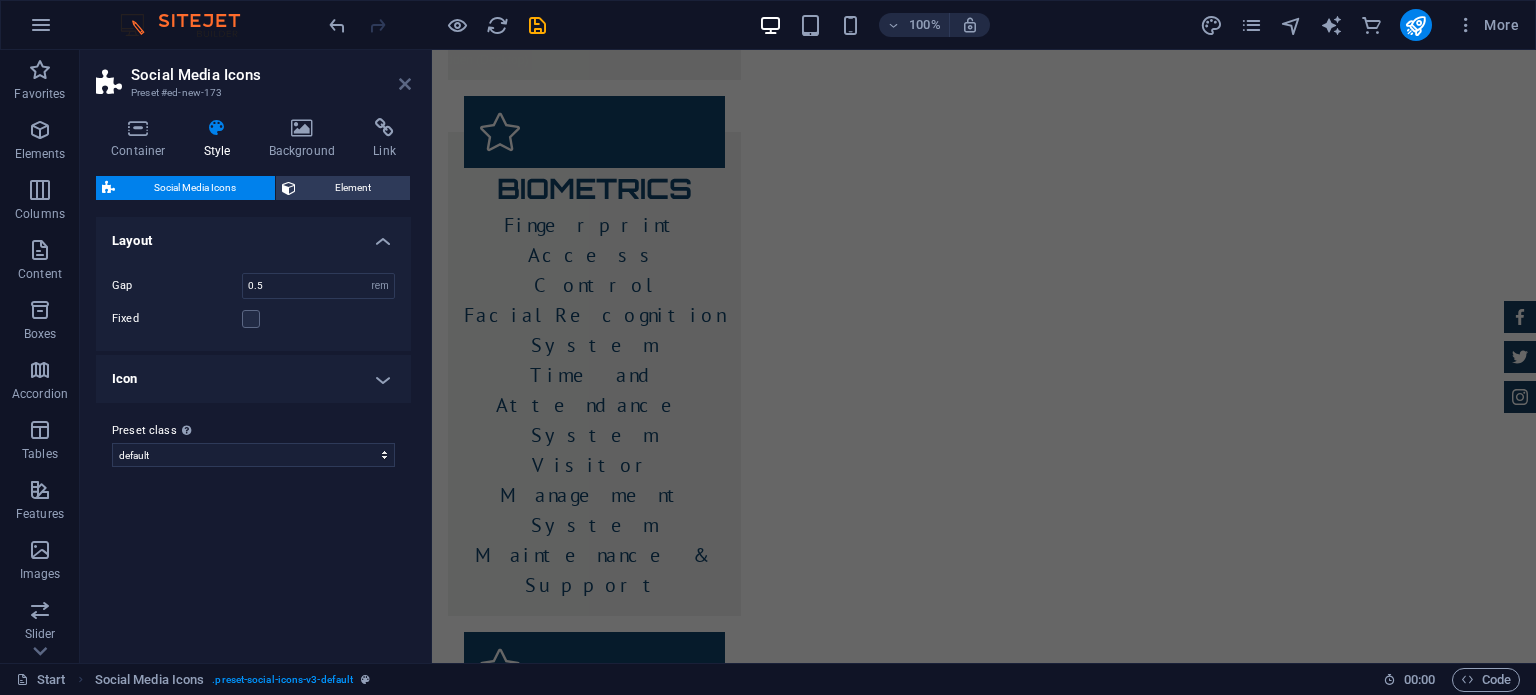 click at bounding box center (405, 84) 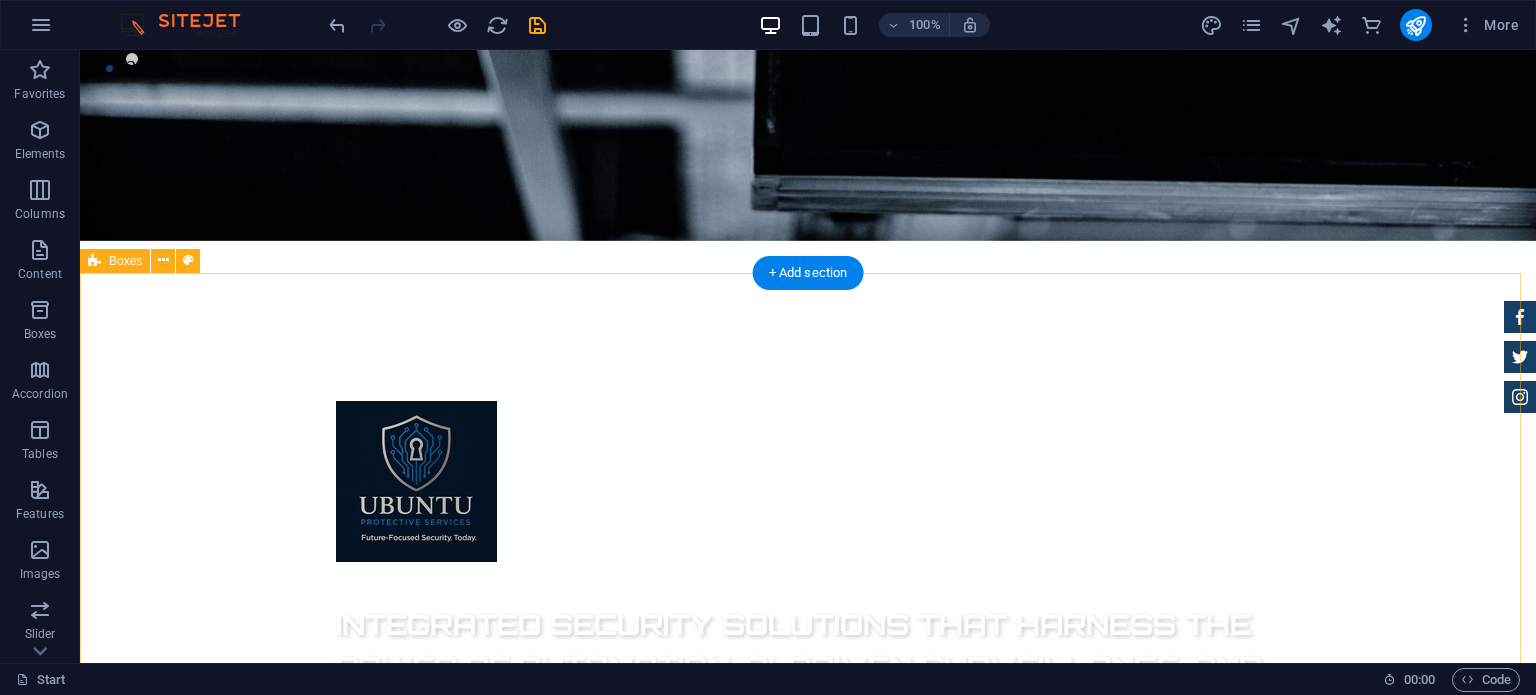 scroll, scrollTop: 610, scrollLeft: 0, axis: vertical 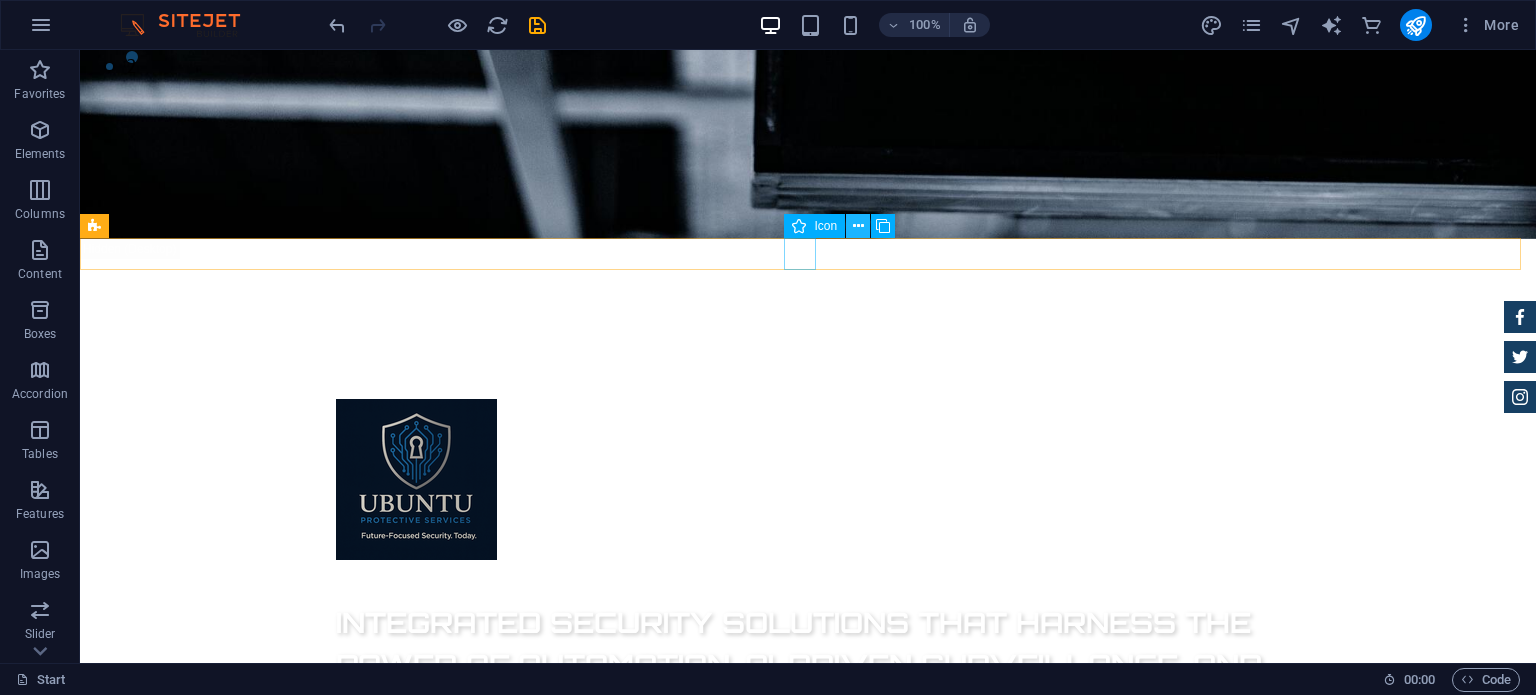 click at bounding box center [858, 226] 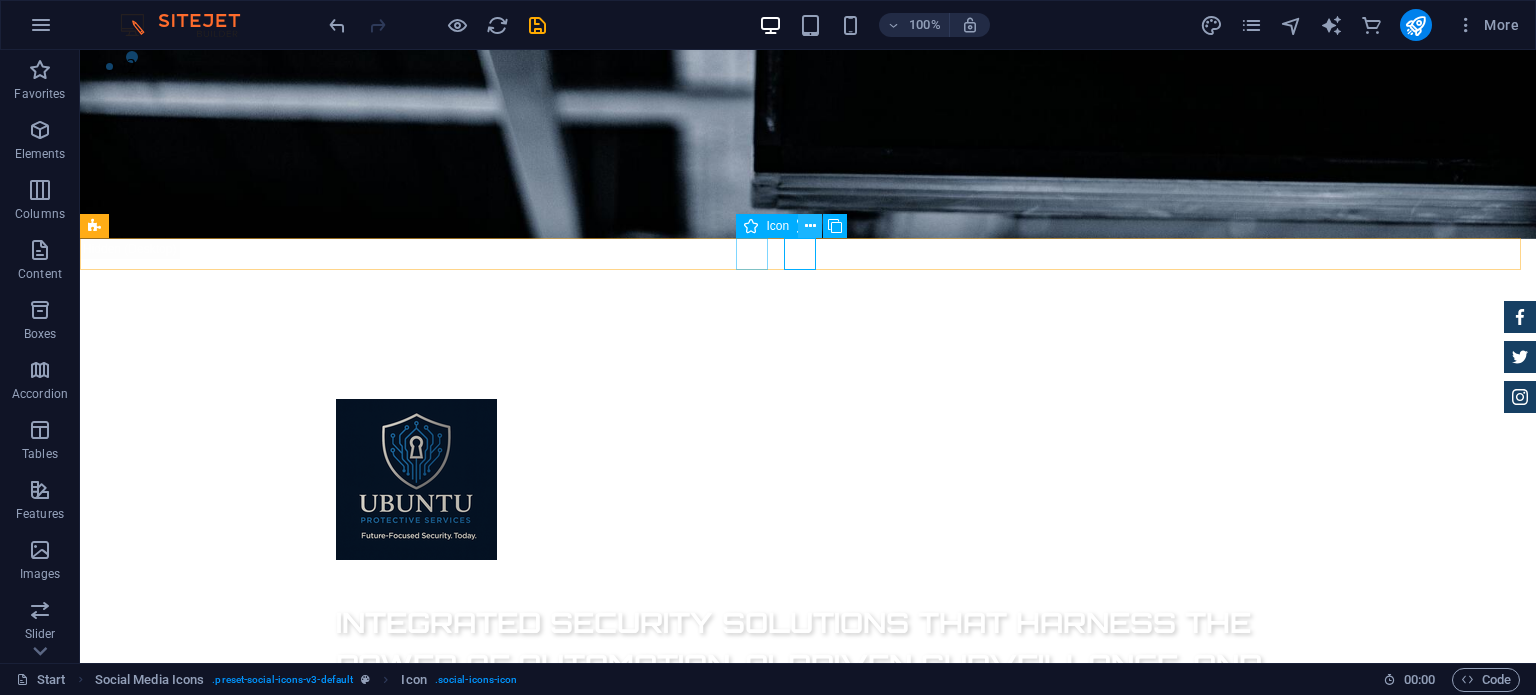 click at bounding box center (810, 226) 